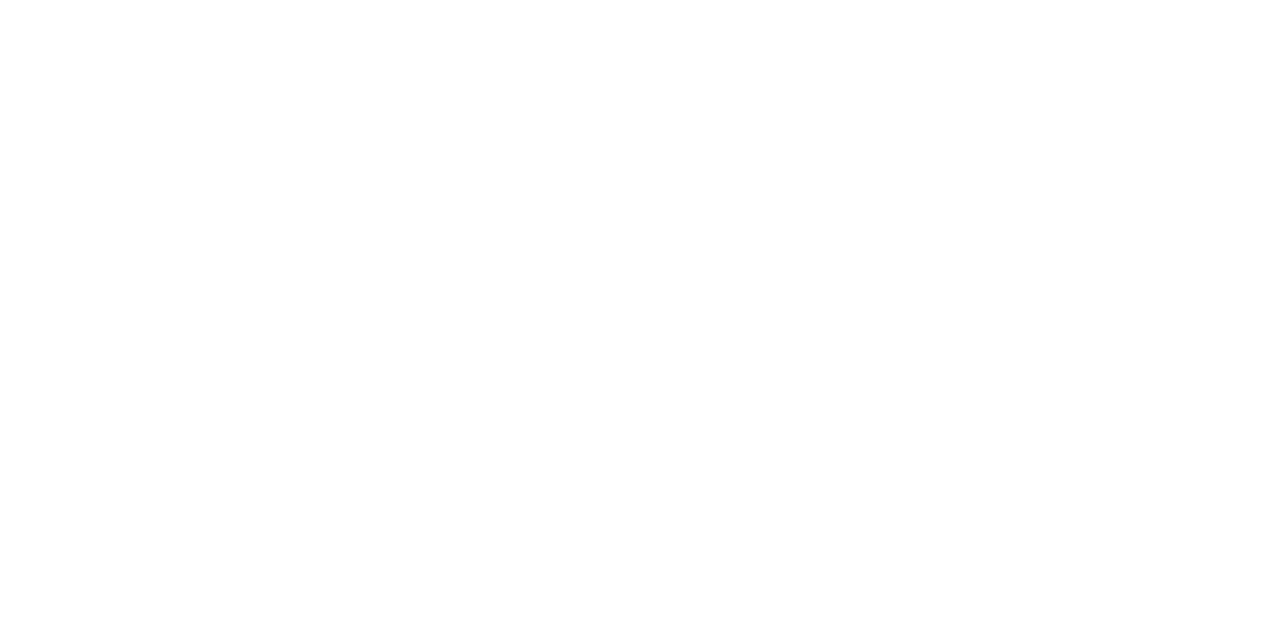 scroll, scrollTop: 0, scrollLeft: 0, axis: both 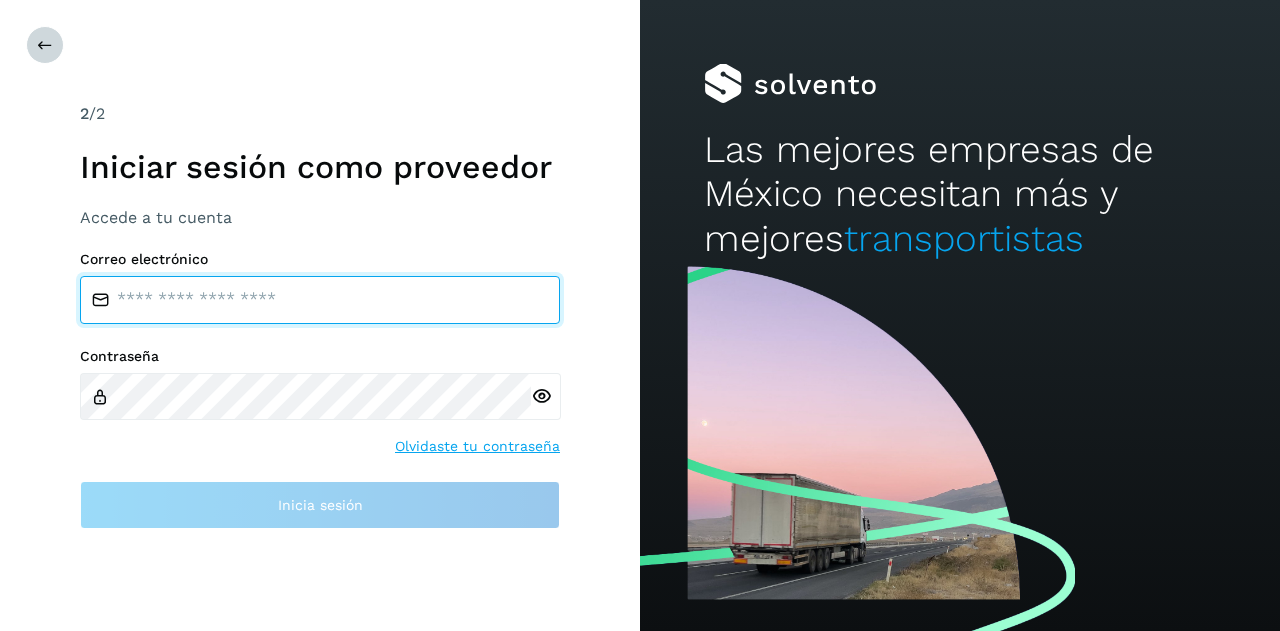 type on "**********" 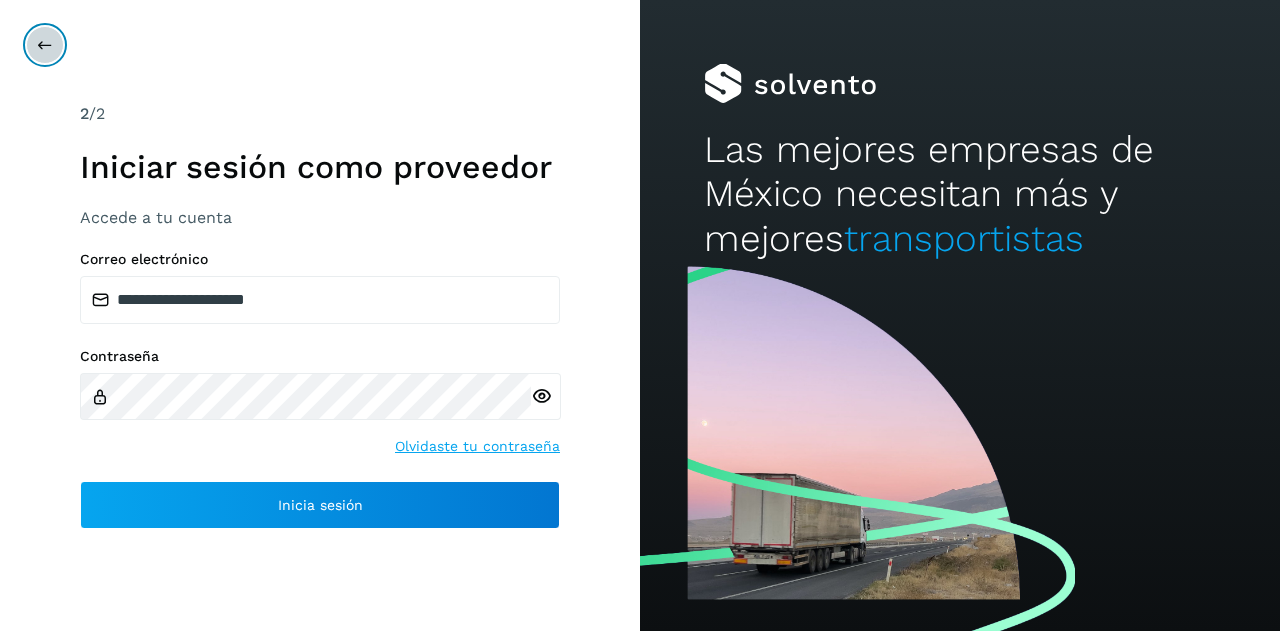 click at bounding box center [45, 45] 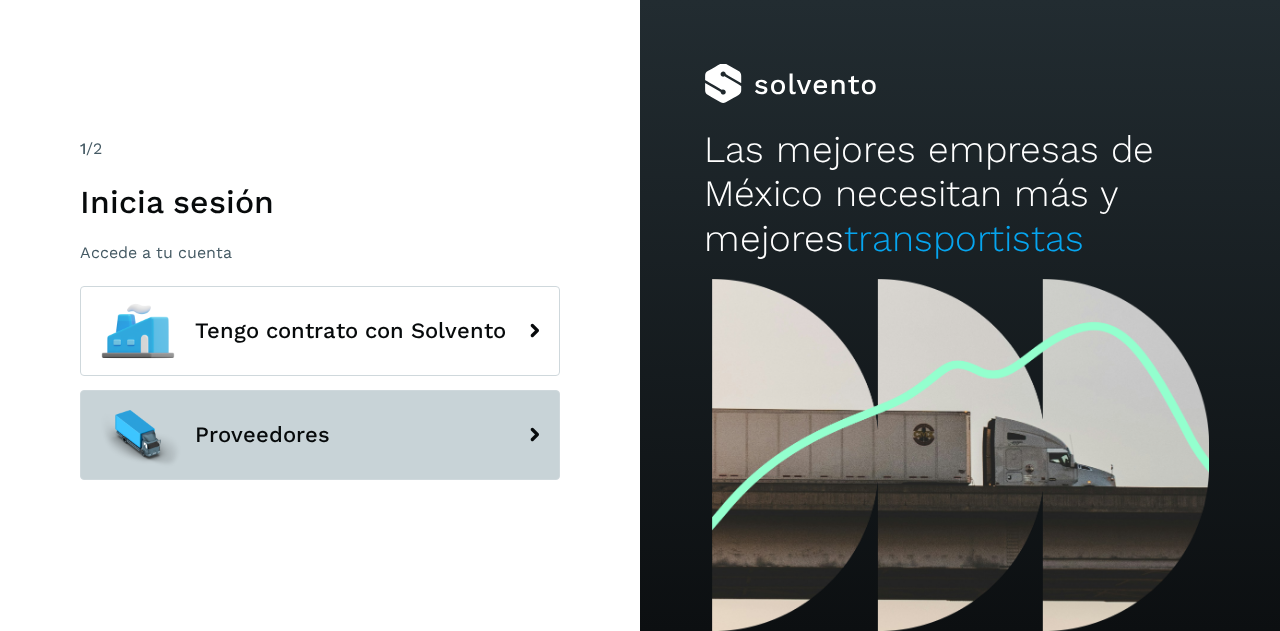 click on "Proveedores" 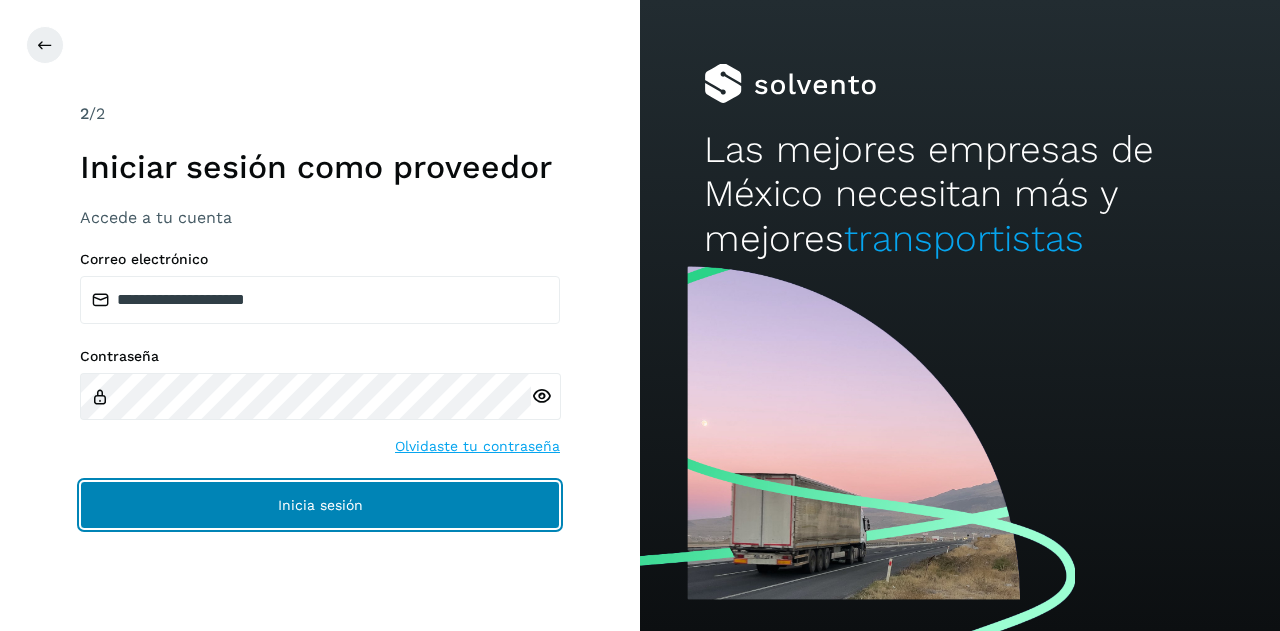 click on "Inicia sesión" at bounding box center (320, 505) 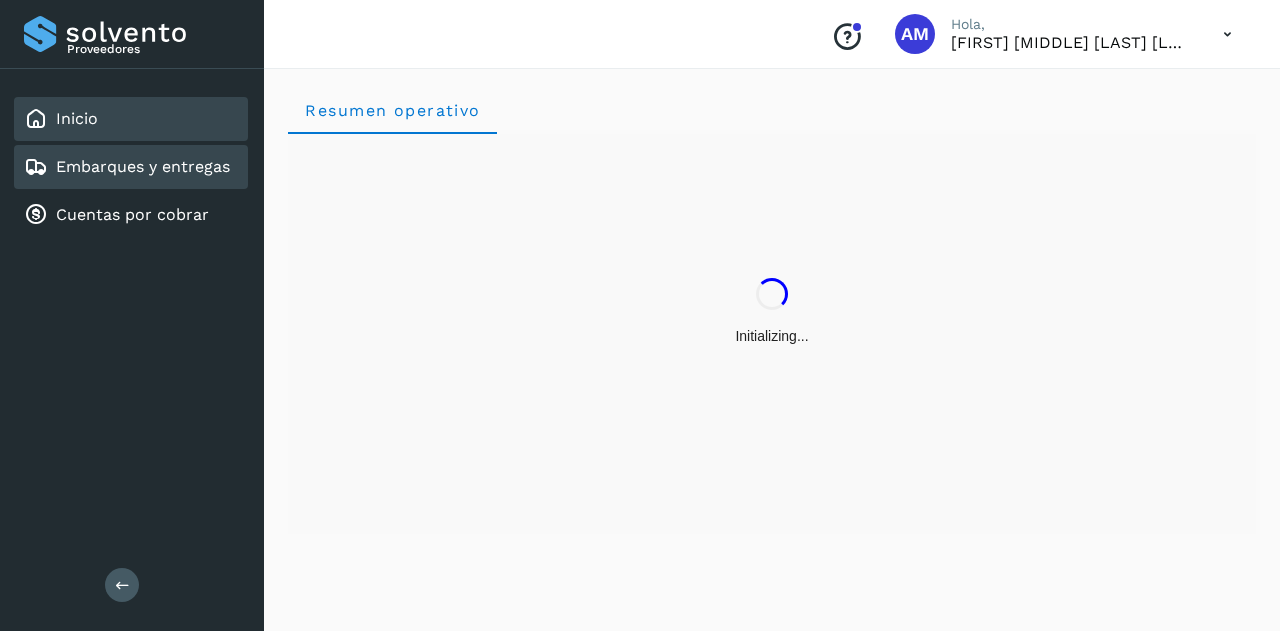 click on "Embarques y entregas" at bounding box center (127, 167) 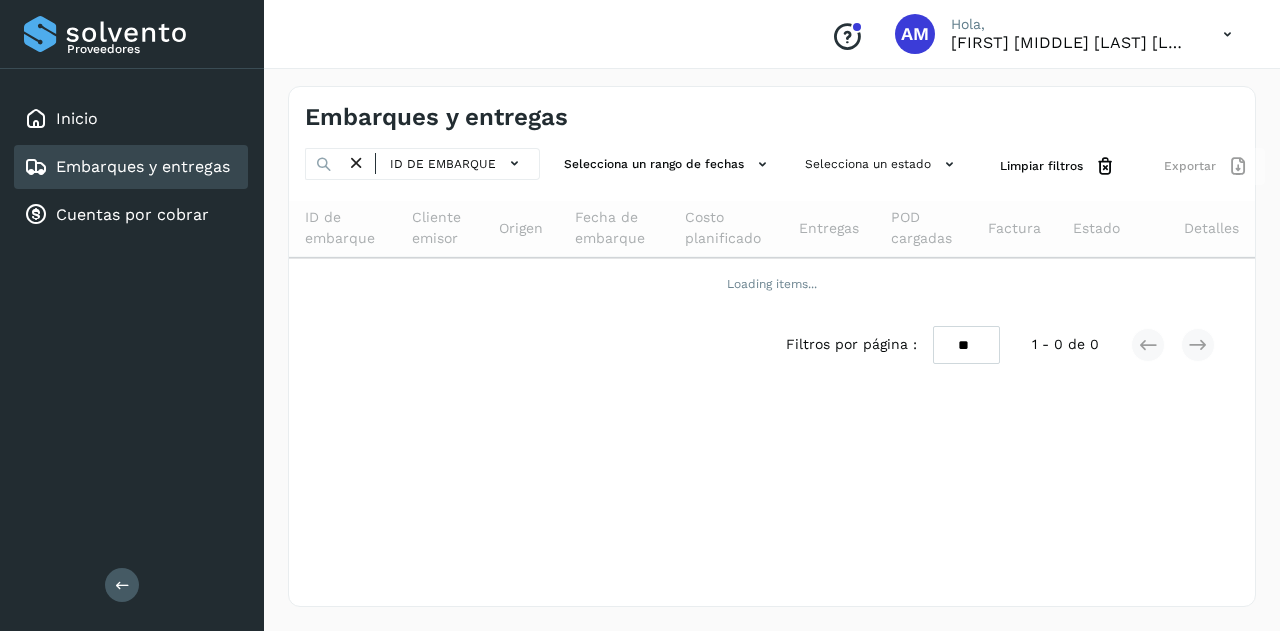 click at bounding box center (122, 585) 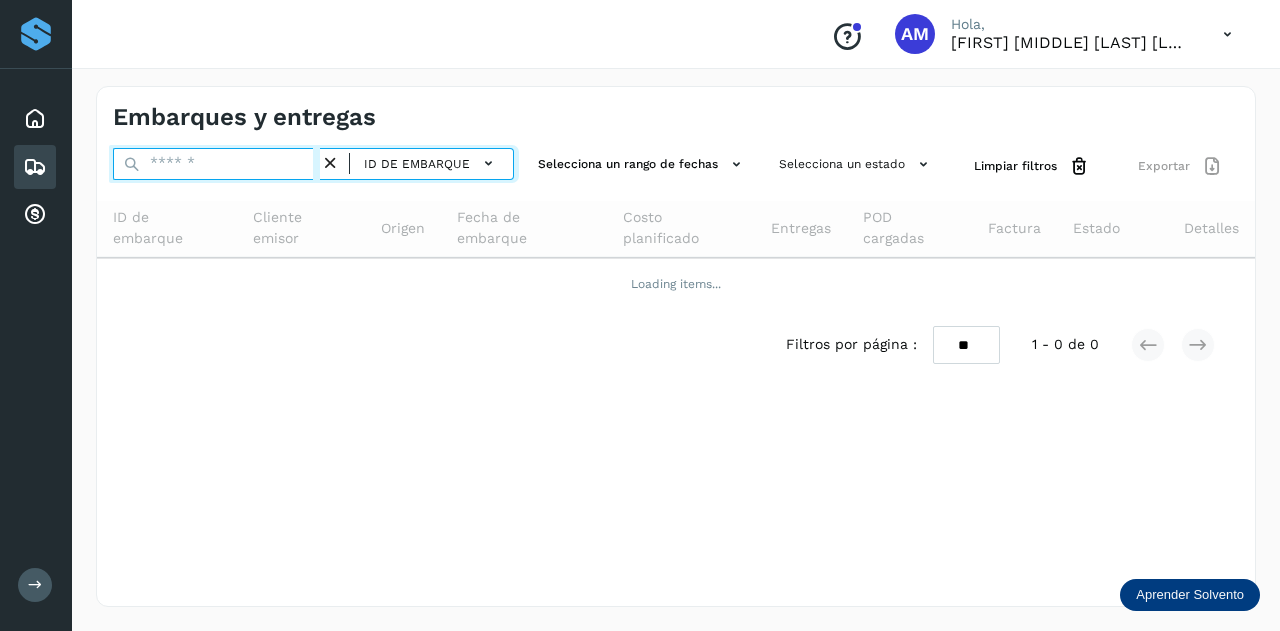 click at bounding box center (216, 164) 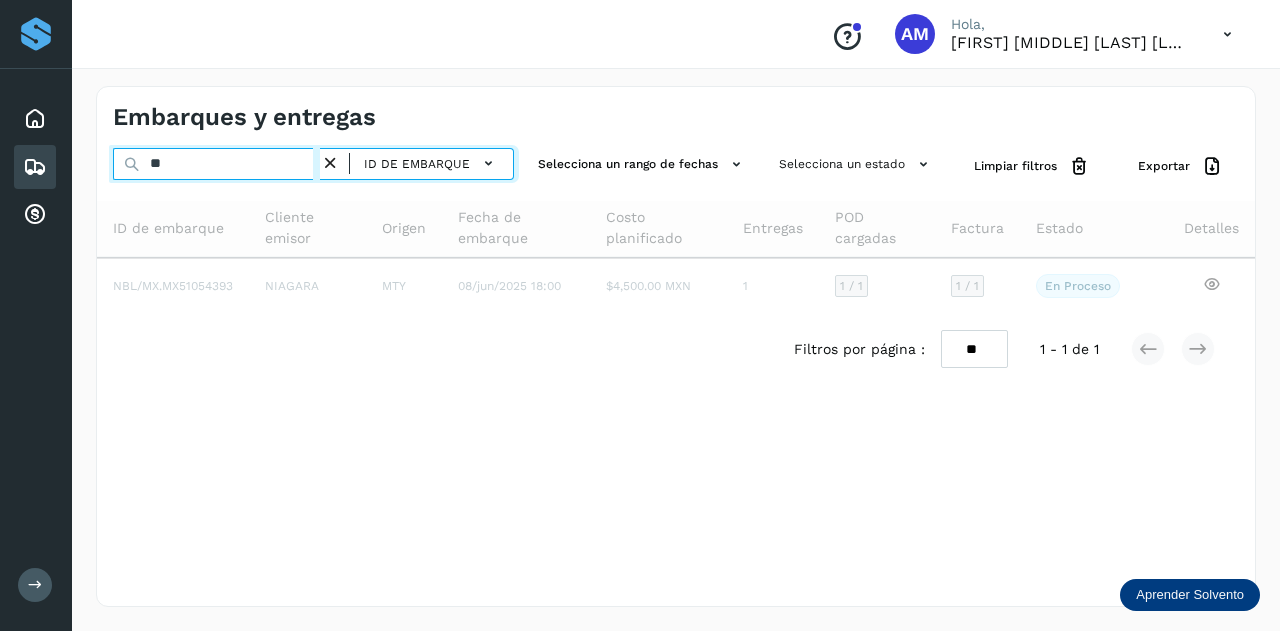 type on "*" 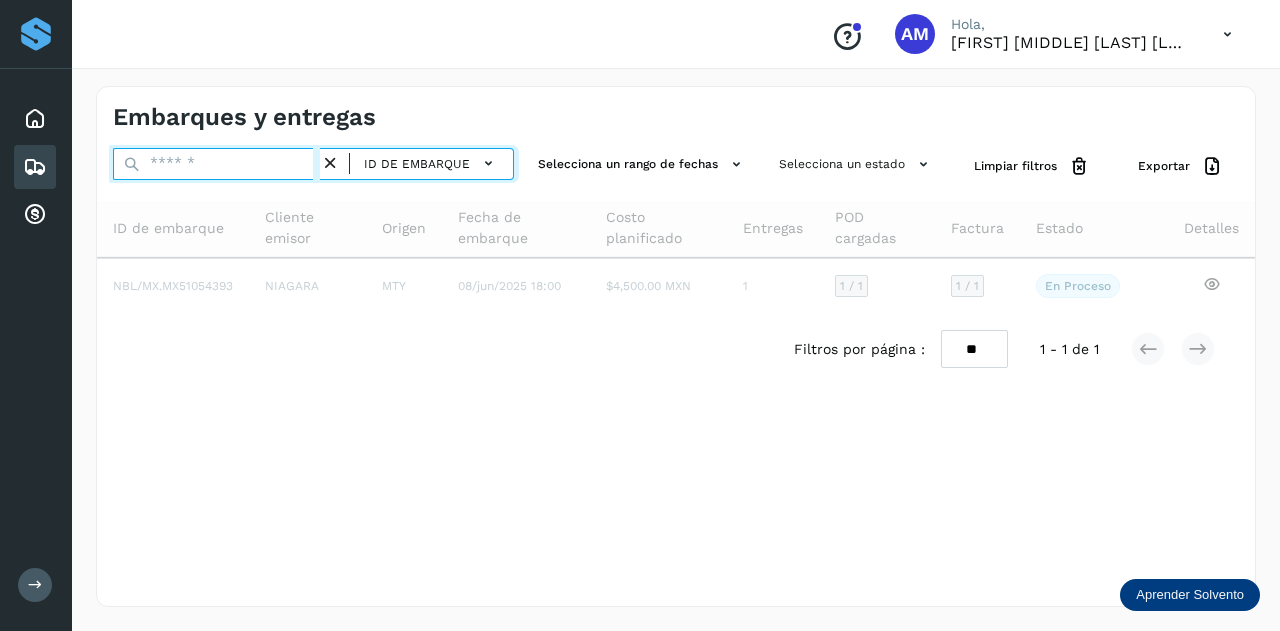 paste on "**********" 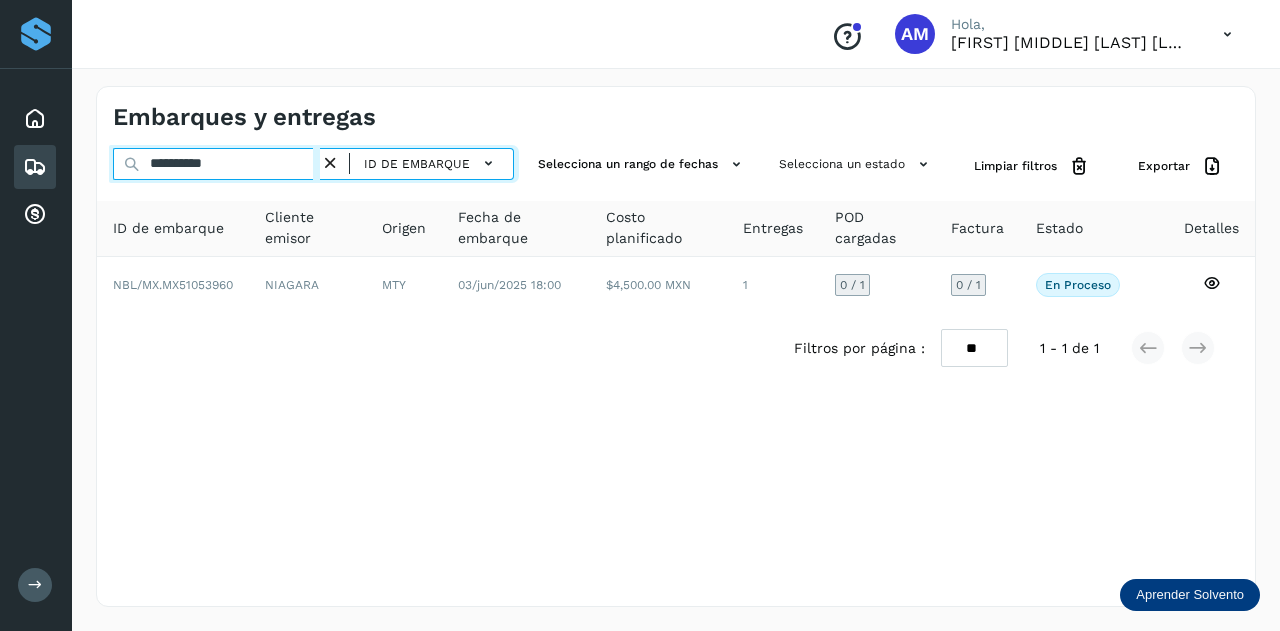 type on "**********" 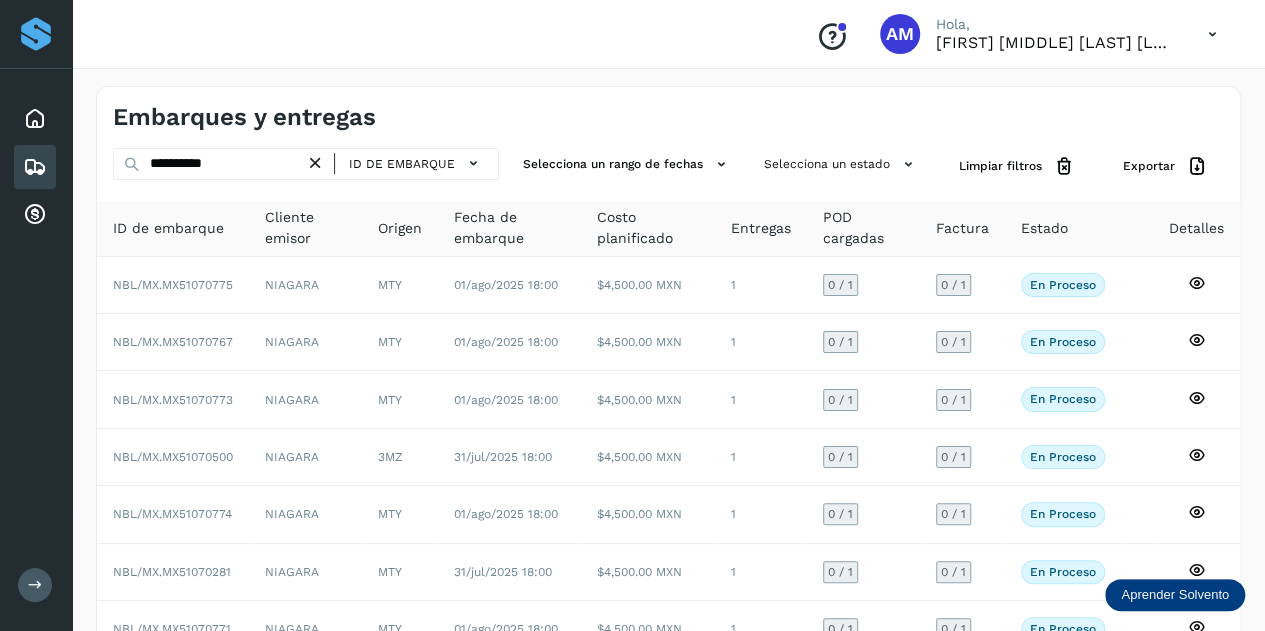 drag, startPoint x: 322, startPoint y: 167, endPoint x: 274, endPoint y: 167, distance: 48 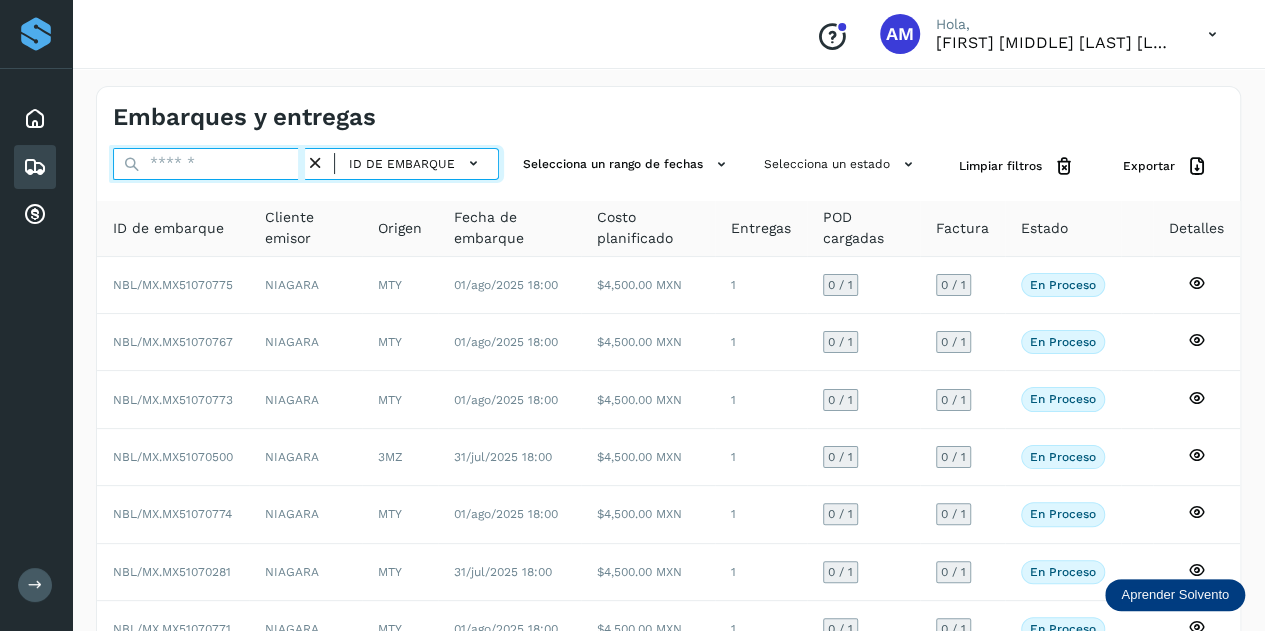 click at bounding box center (209, 164) 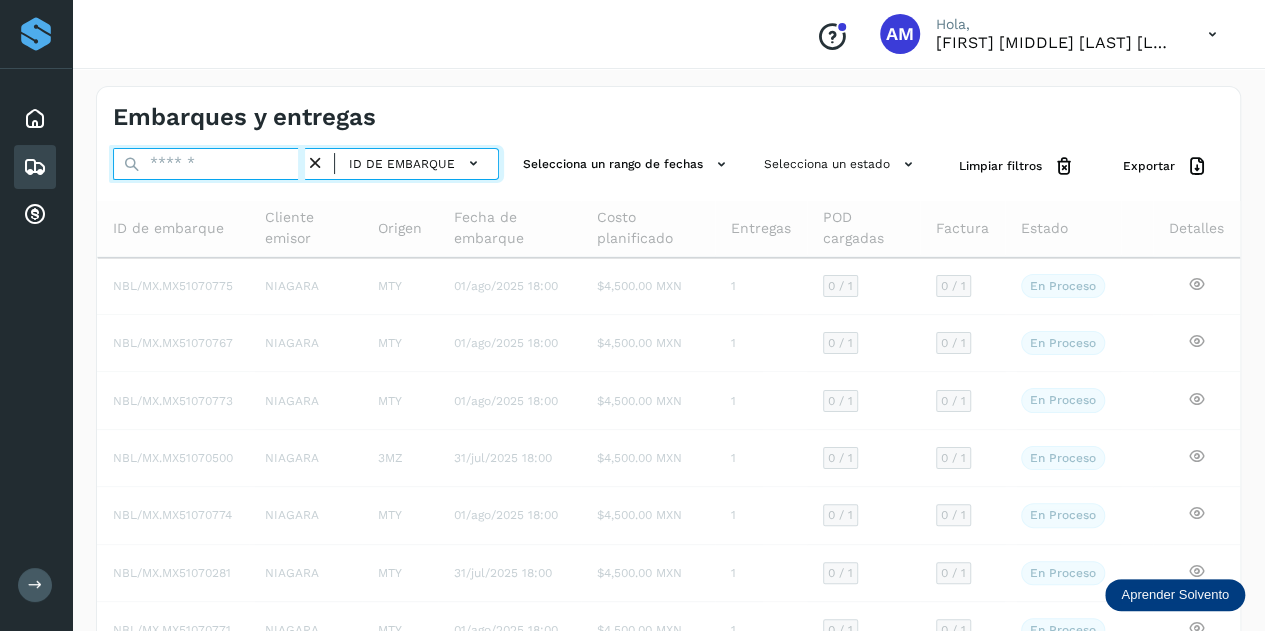 paste on "**********" 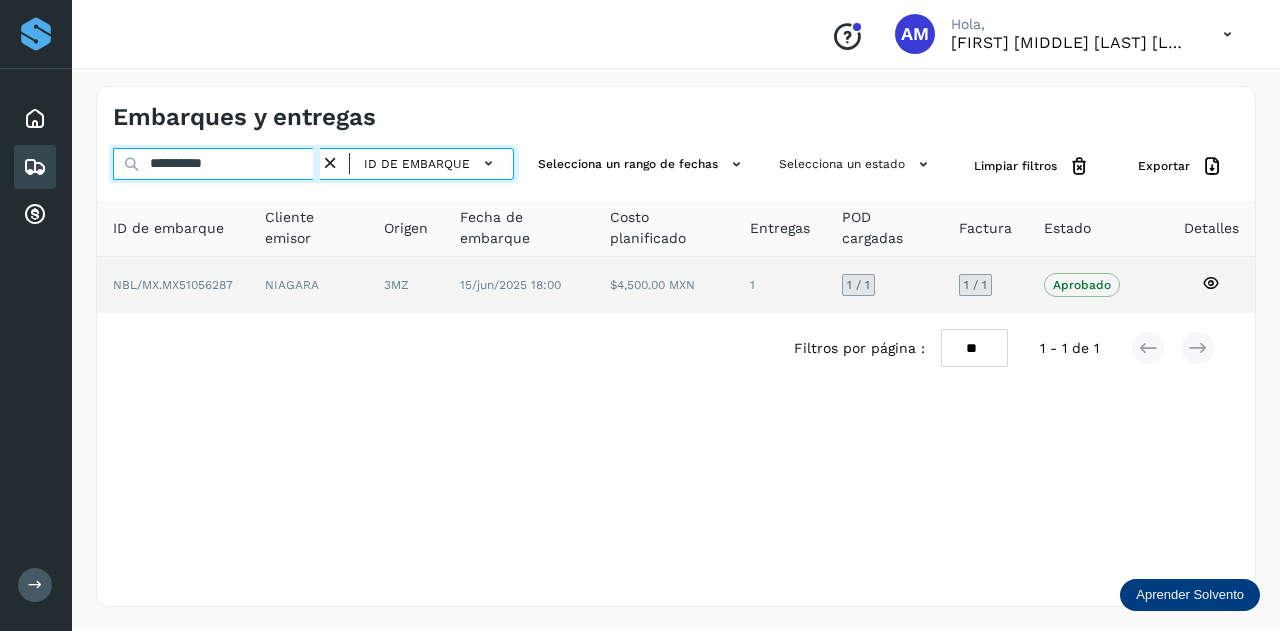 type on "**********" 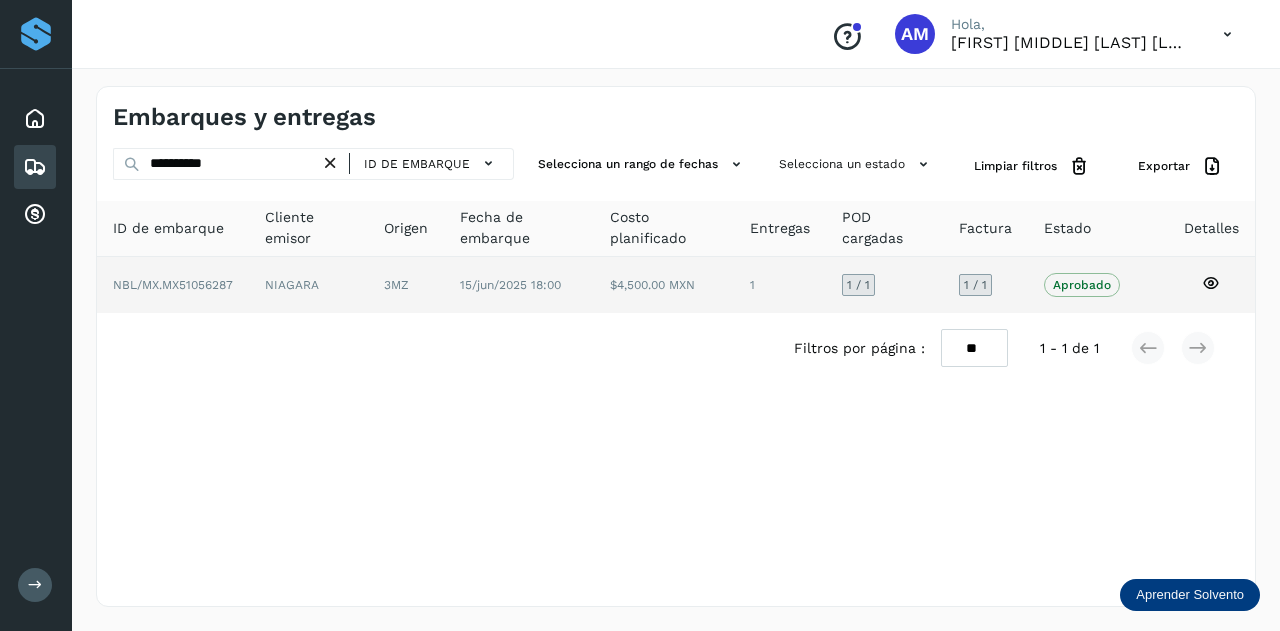 click on "NIAGARA" 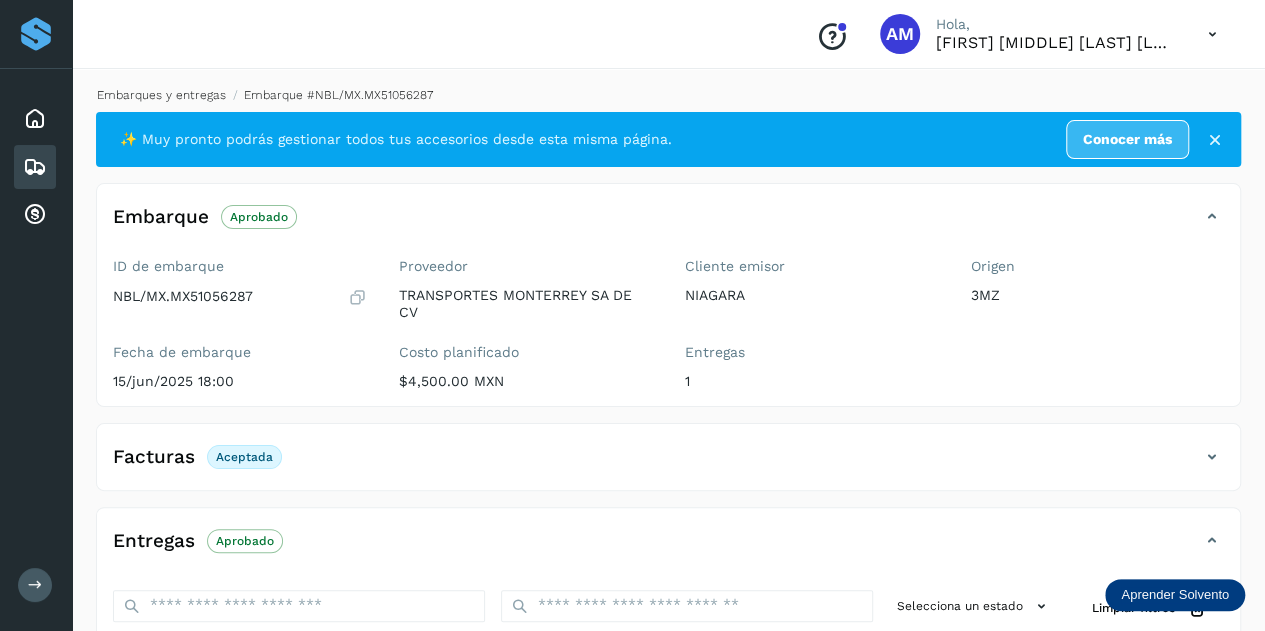 click on "Embarques y entregas" at bounding box center (161, 95) 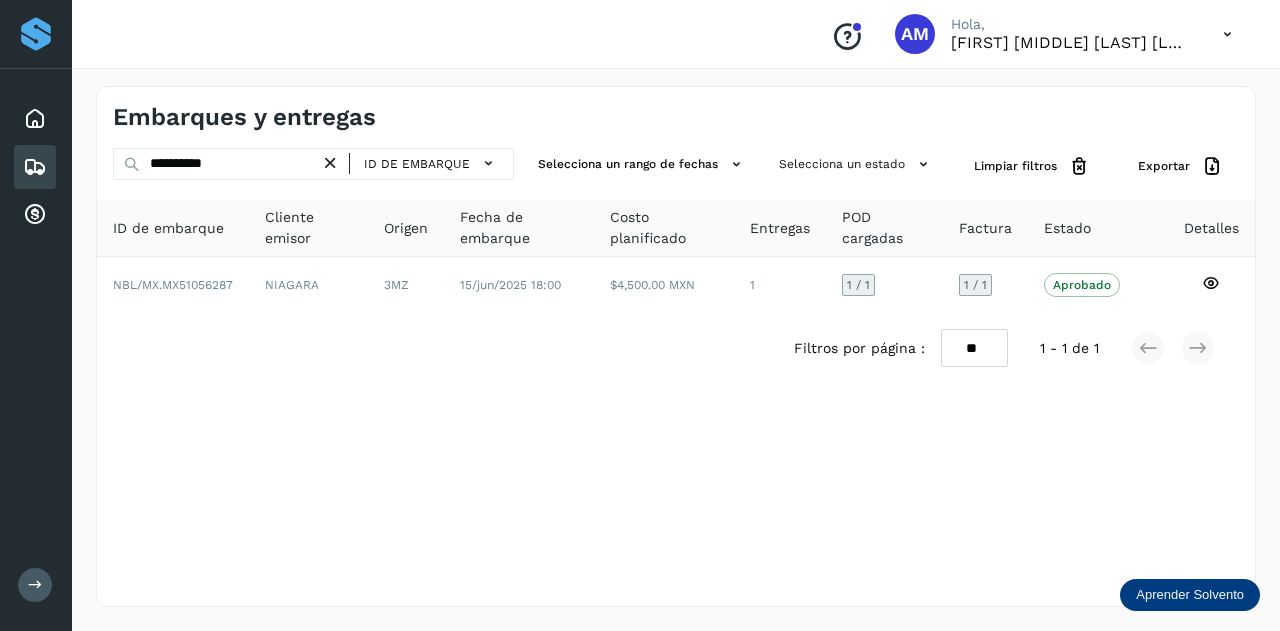 drag, startPoint x: 332, startPoint y: 157, endPoint x: 318, endPoint y: 160, distance: 14.3178215 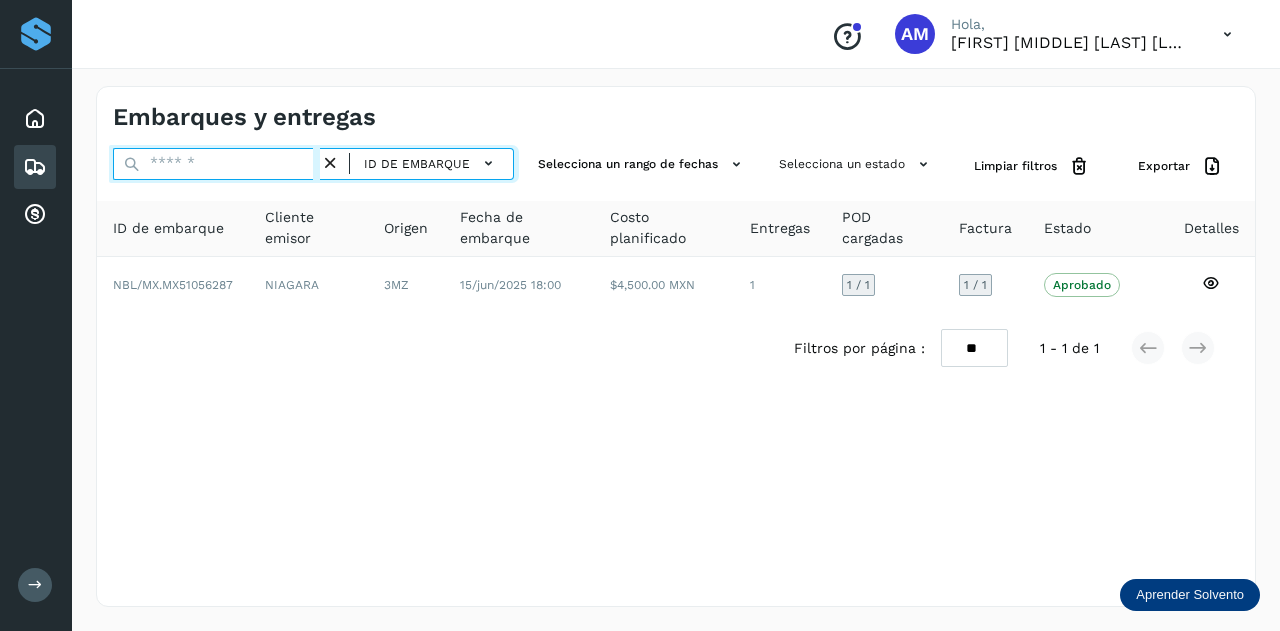 click at bounding box center [216, 164] 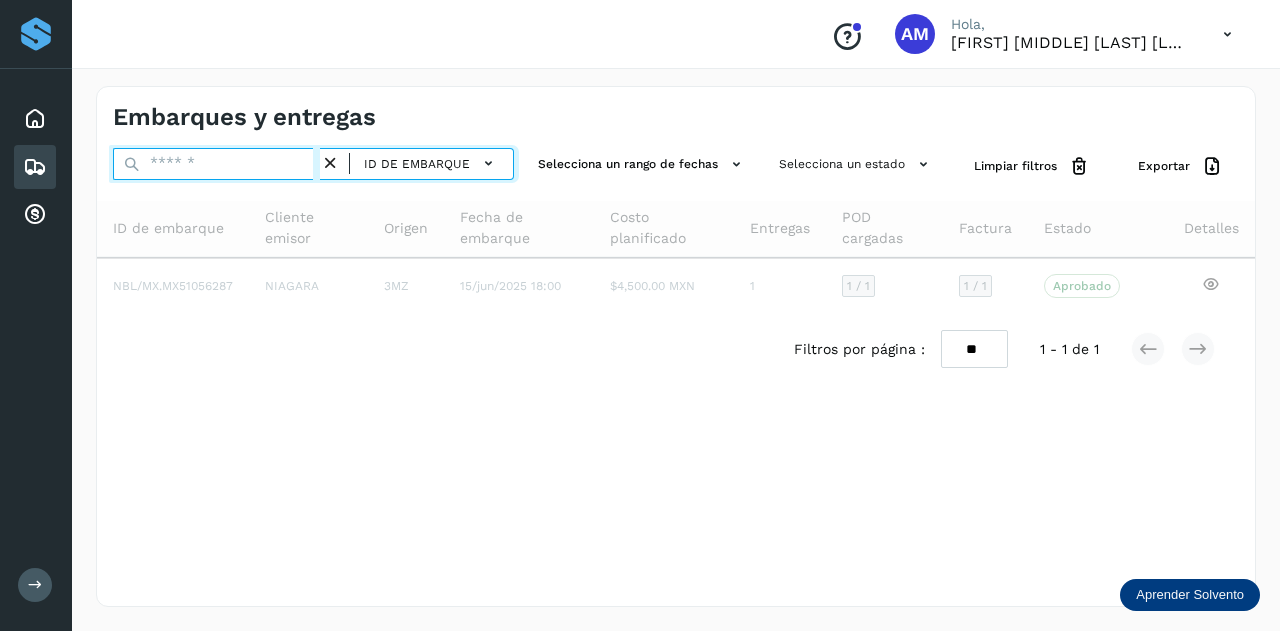 paste on "**********" 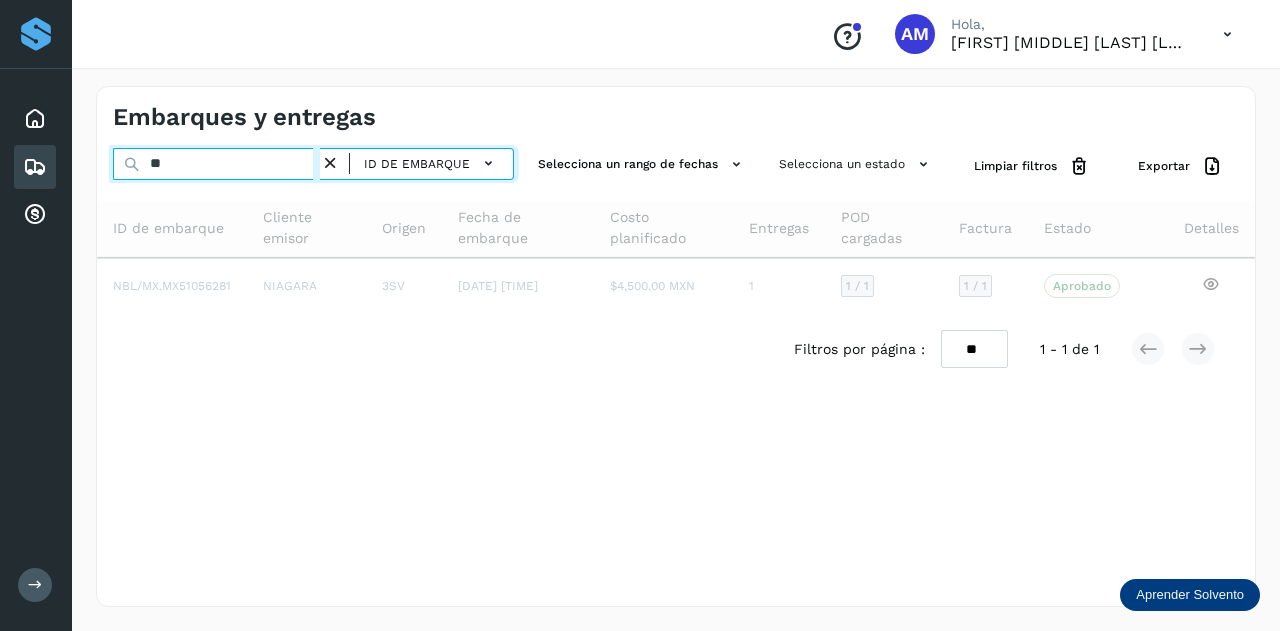 type on "*" 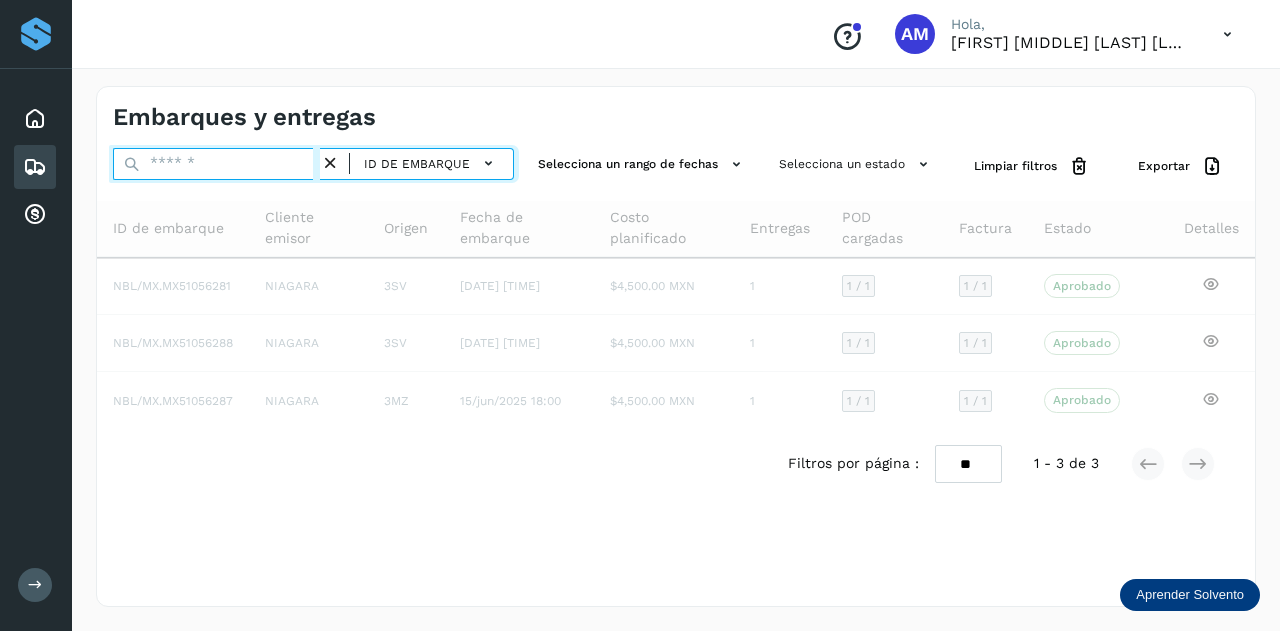 paste on "**********" 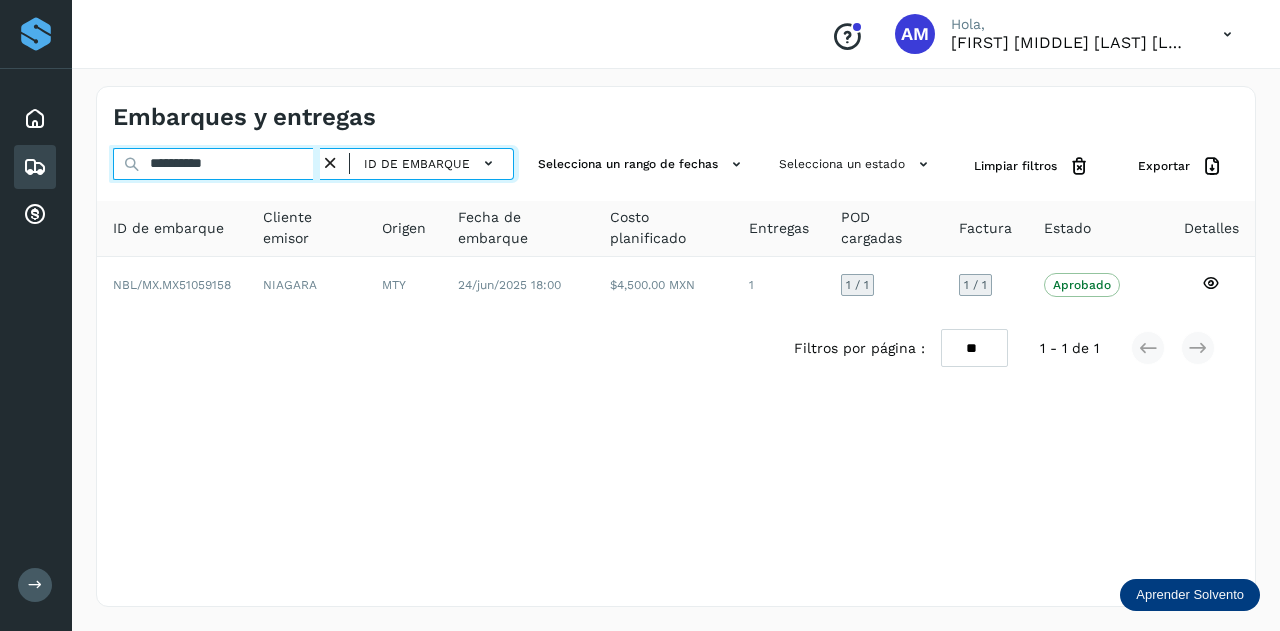 type on "**********" 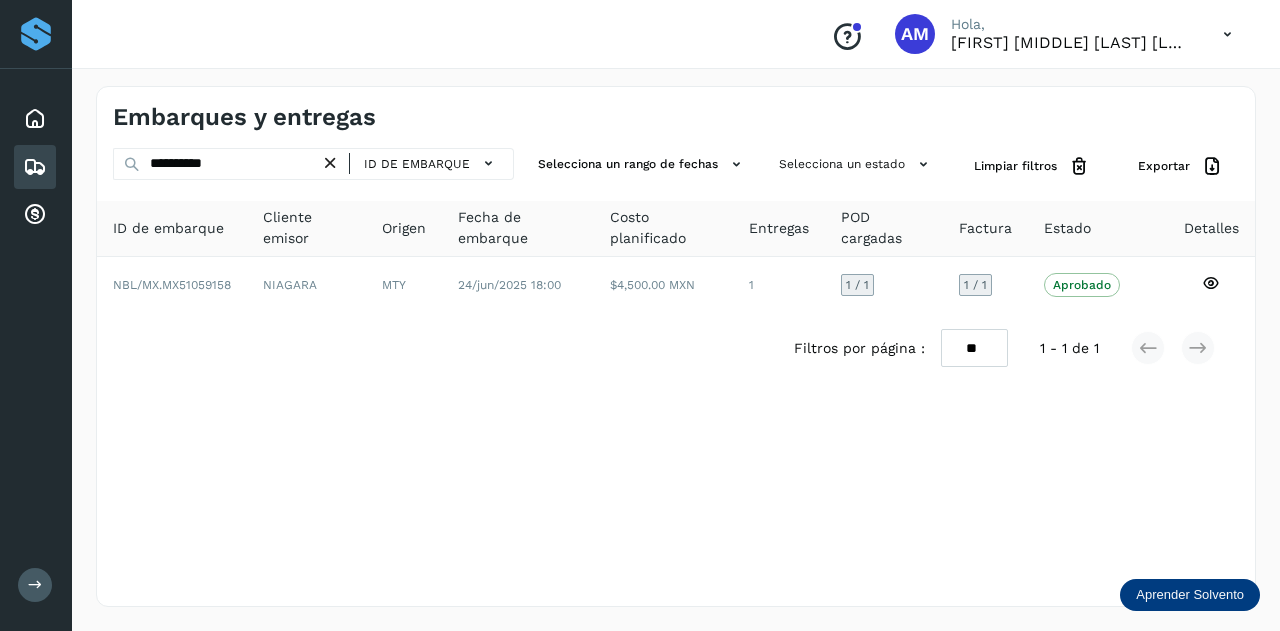 click at bounding box center (330, 163) 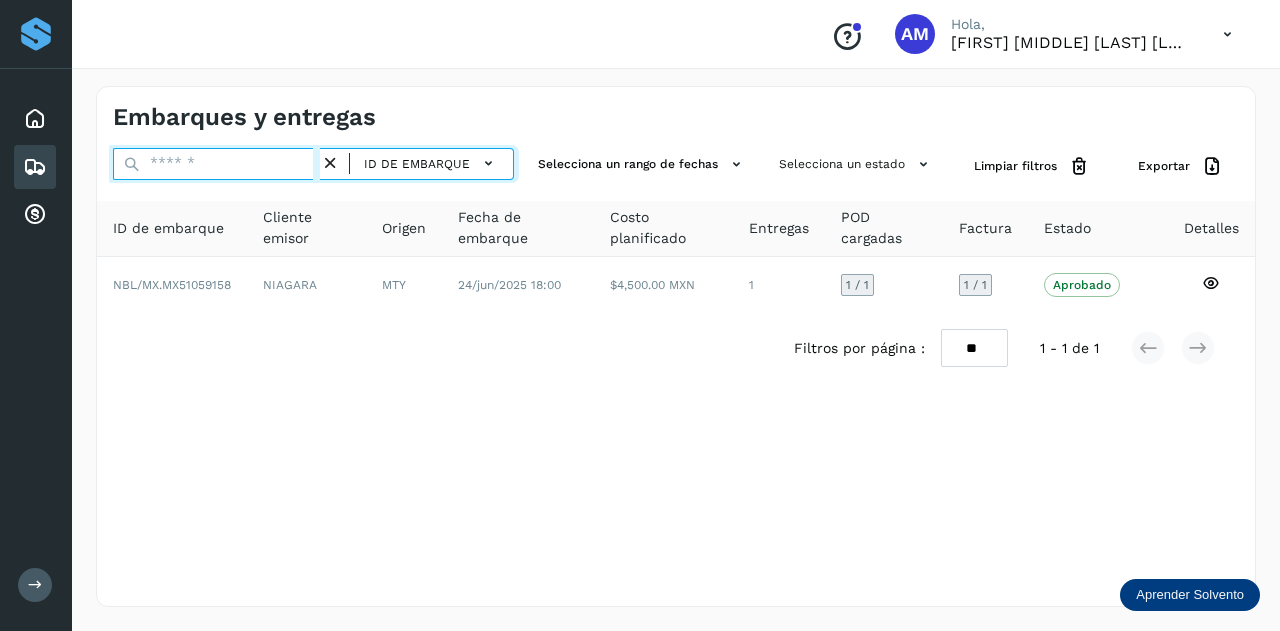 click at bounding box center (216, 164) 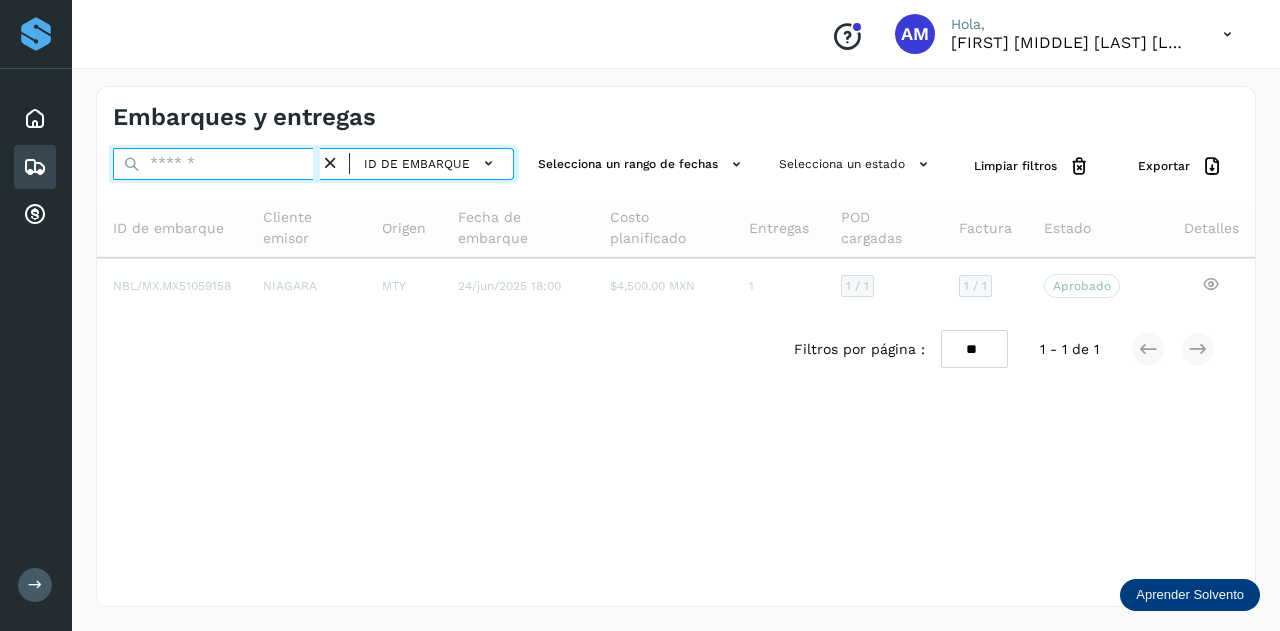 paste on "**********" 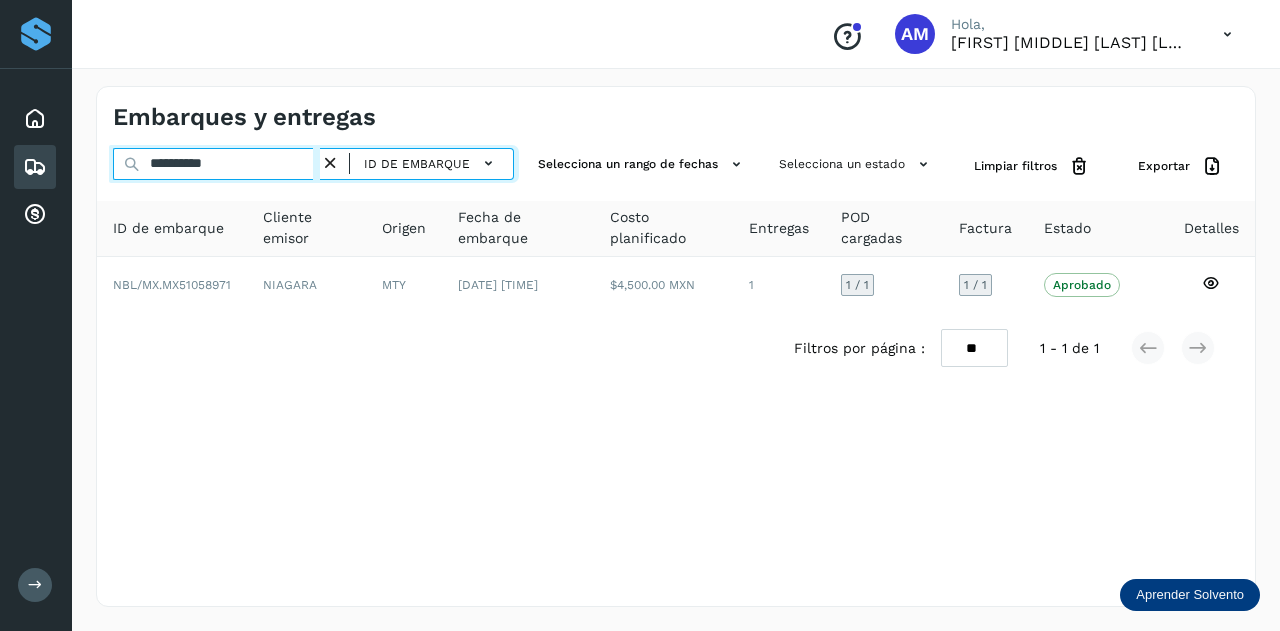 type on "**********" 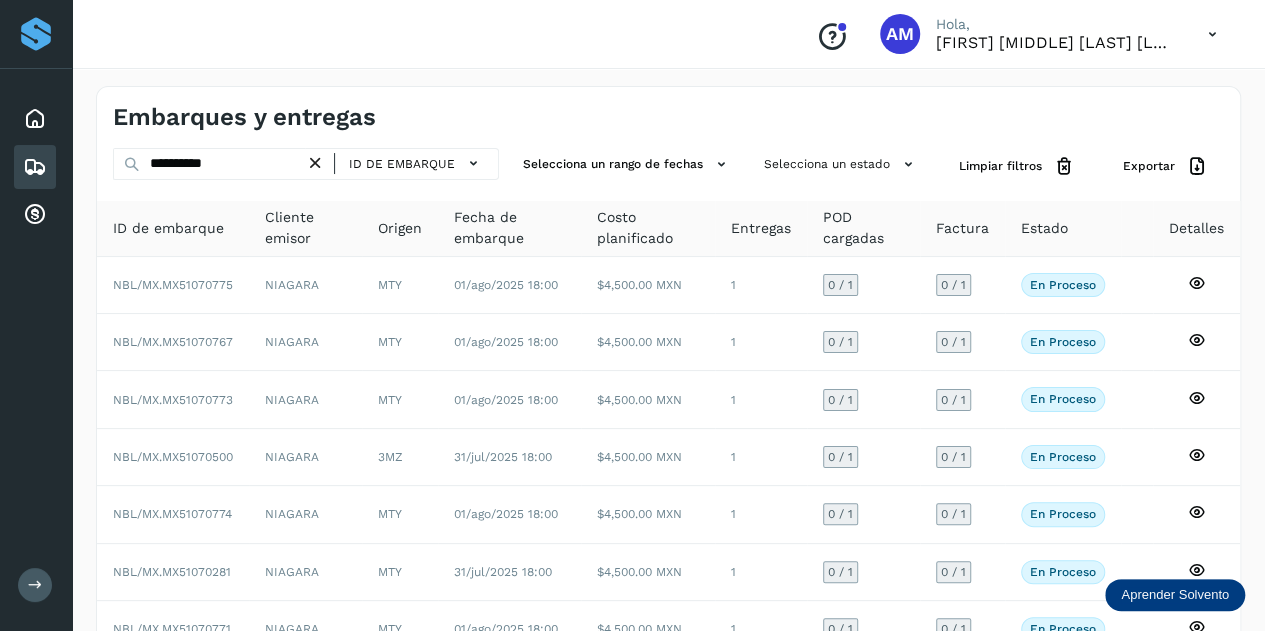 click at bounding box center [315, 163] 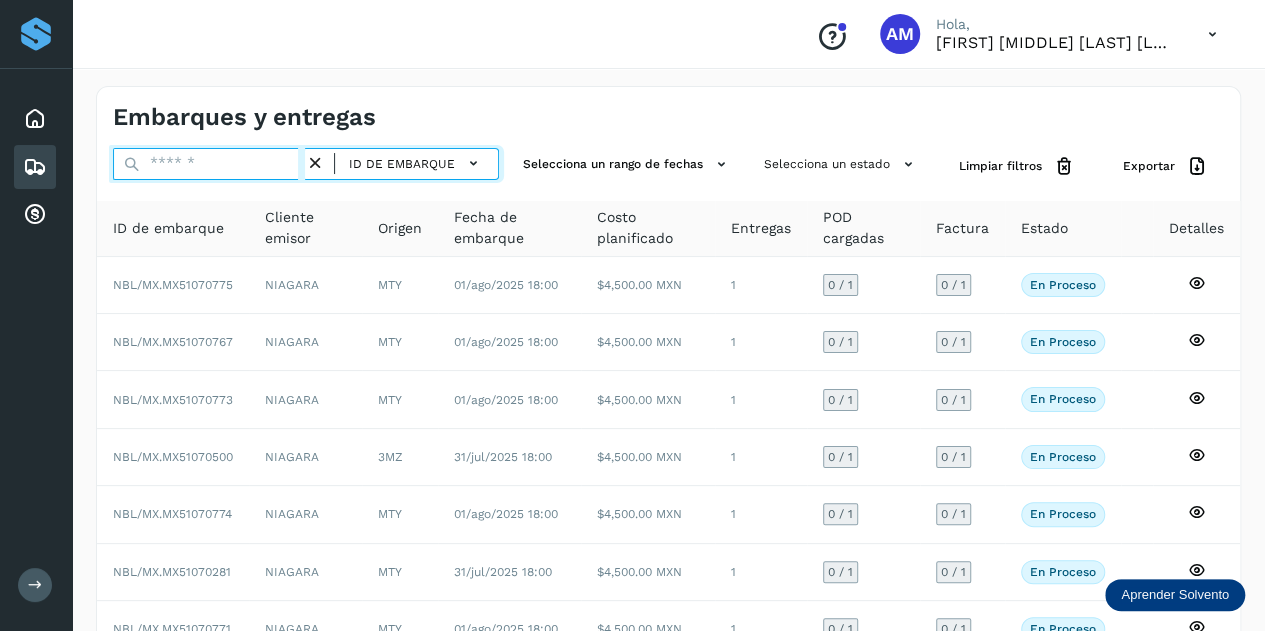 click at bounding box center [209, 164] 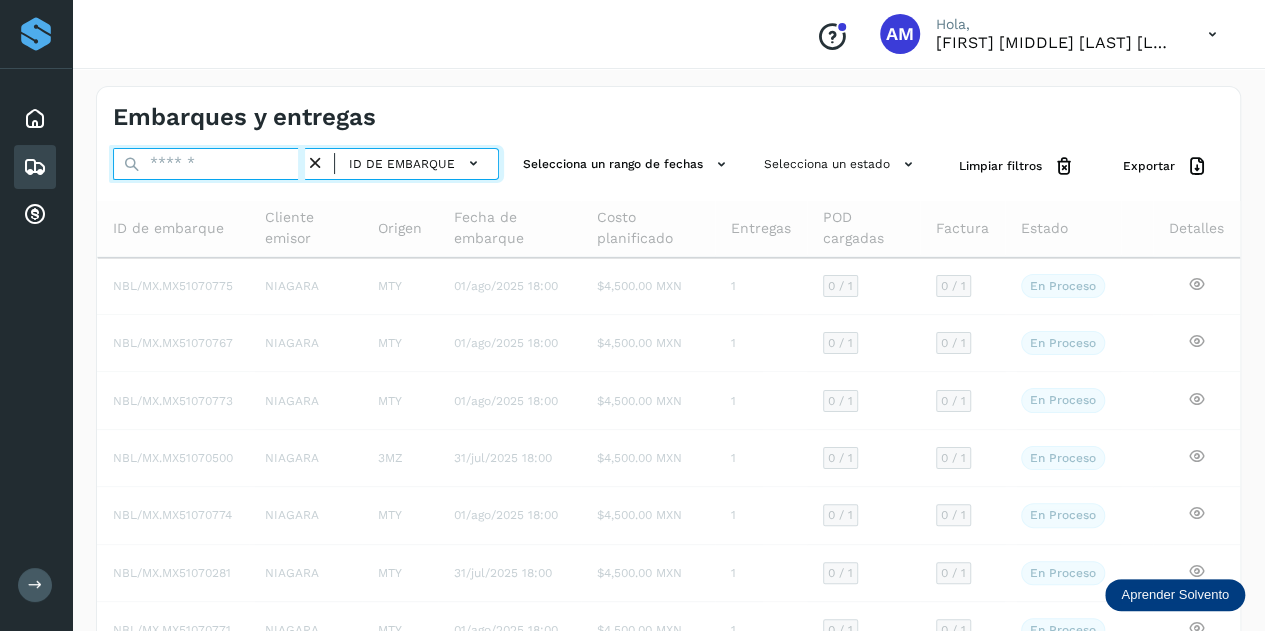 paste on "**********" 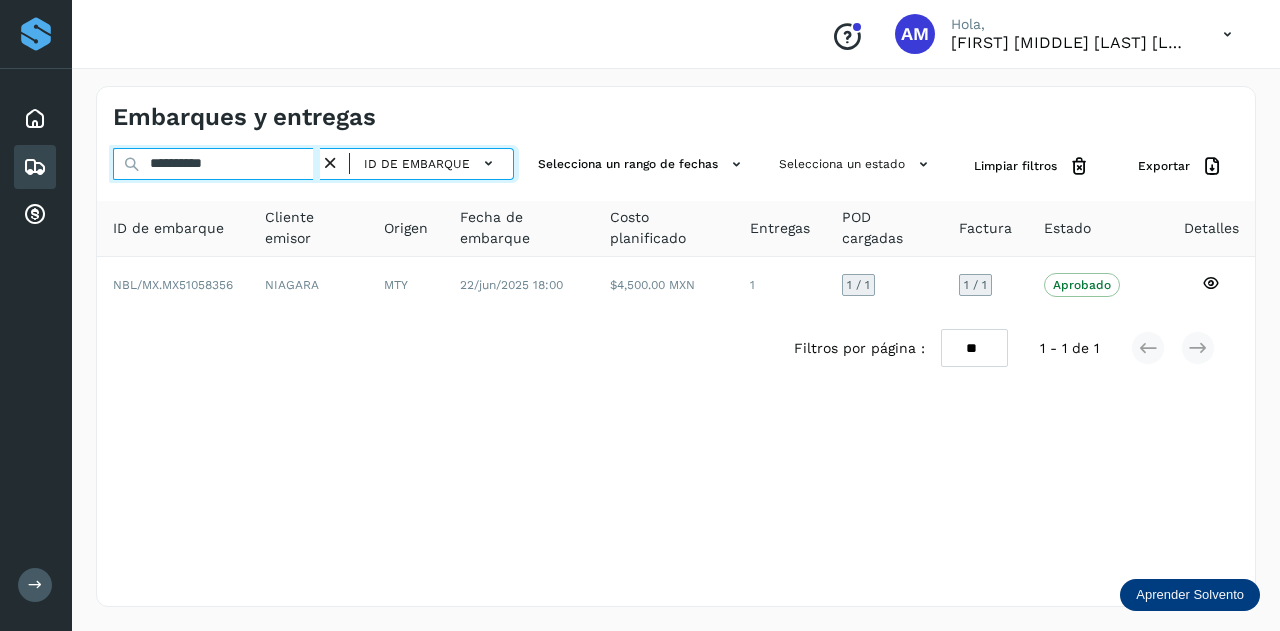 type on "**********" 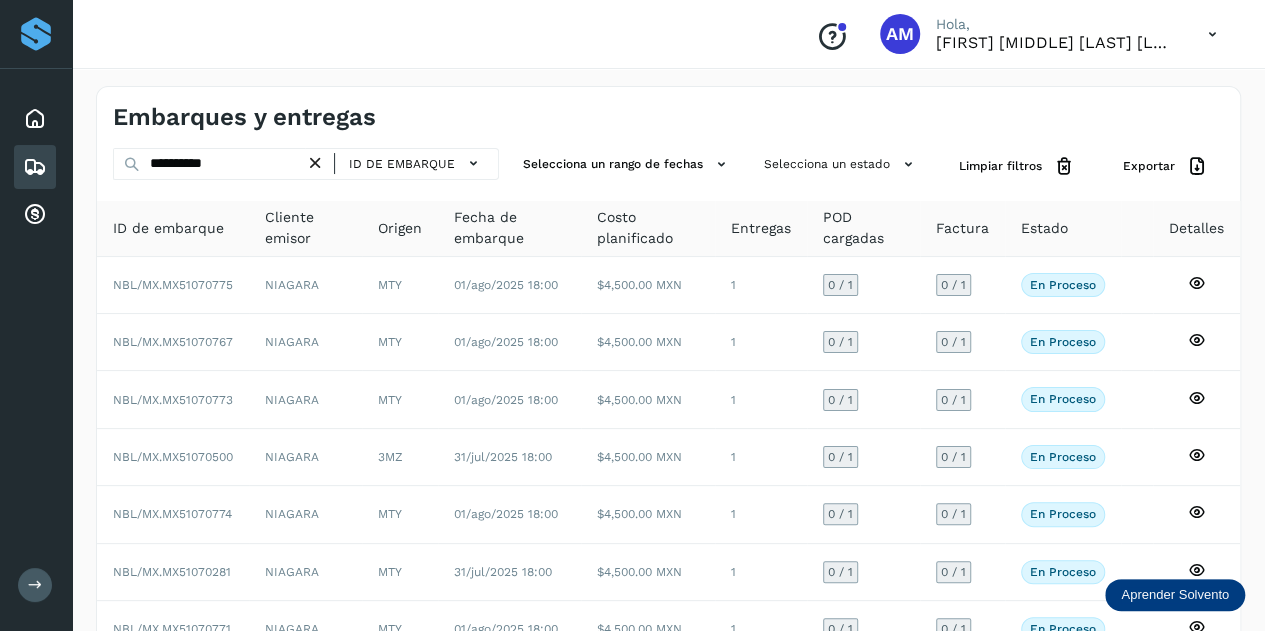 drag, startPoint x: 321, startPoint y: 165, endPoint x: 274, endPoint y: 166, distance: 47.010635 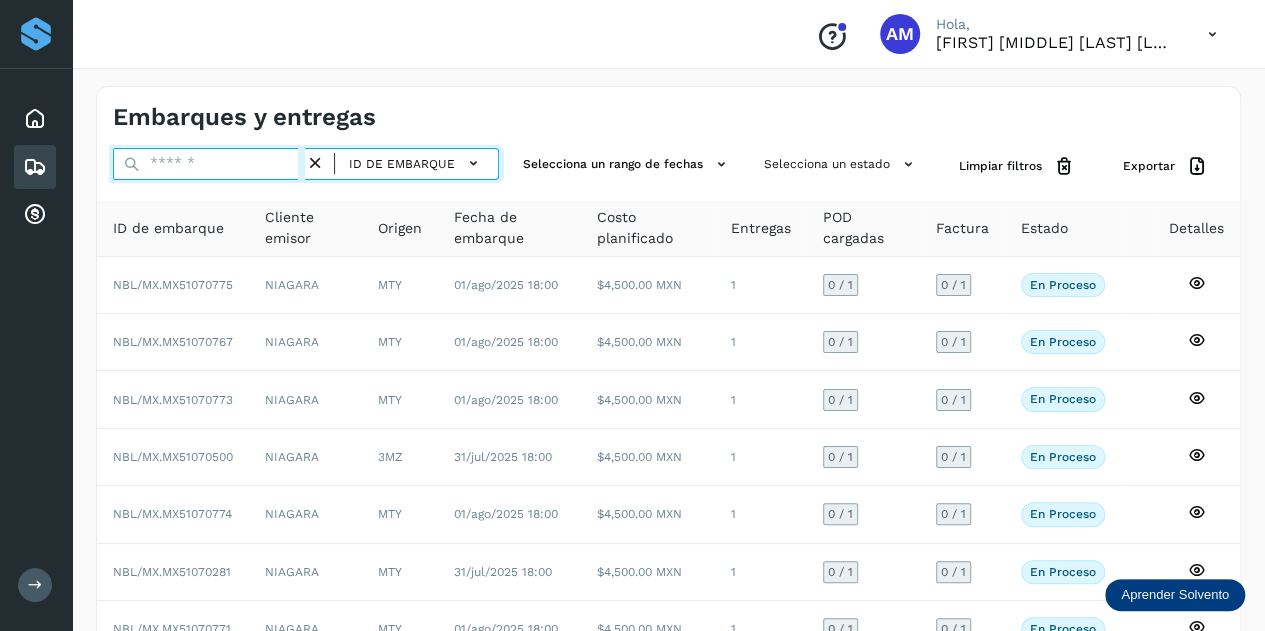 click at bounding box center [209, 164] 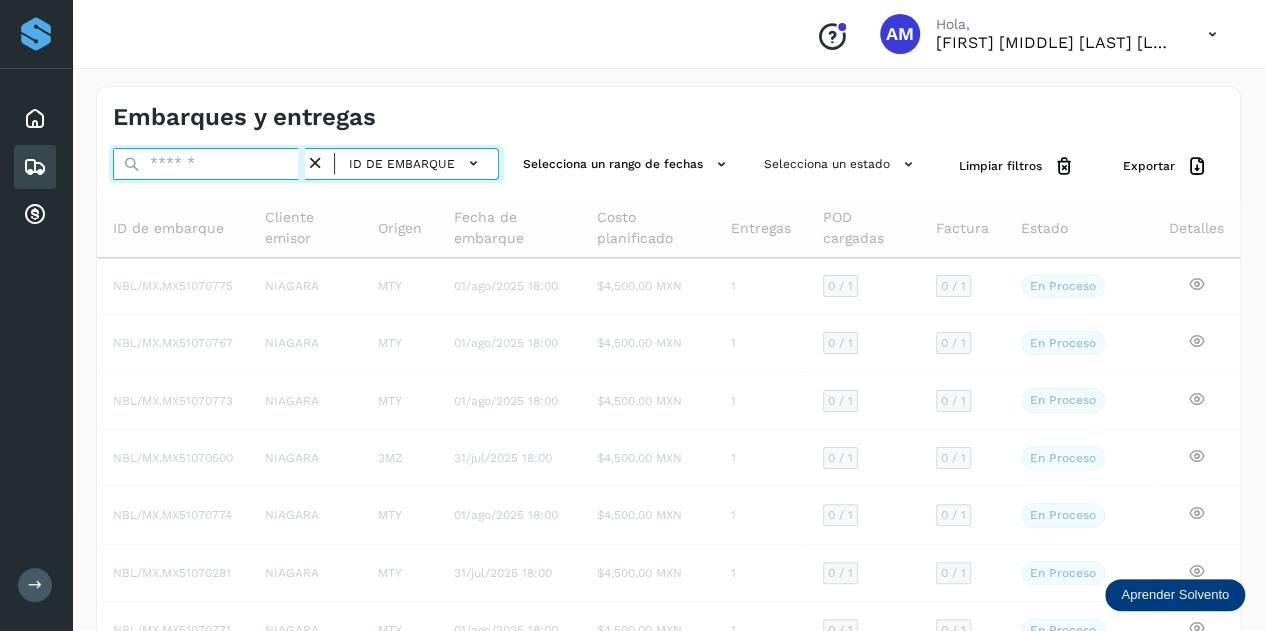 paste on "**********" 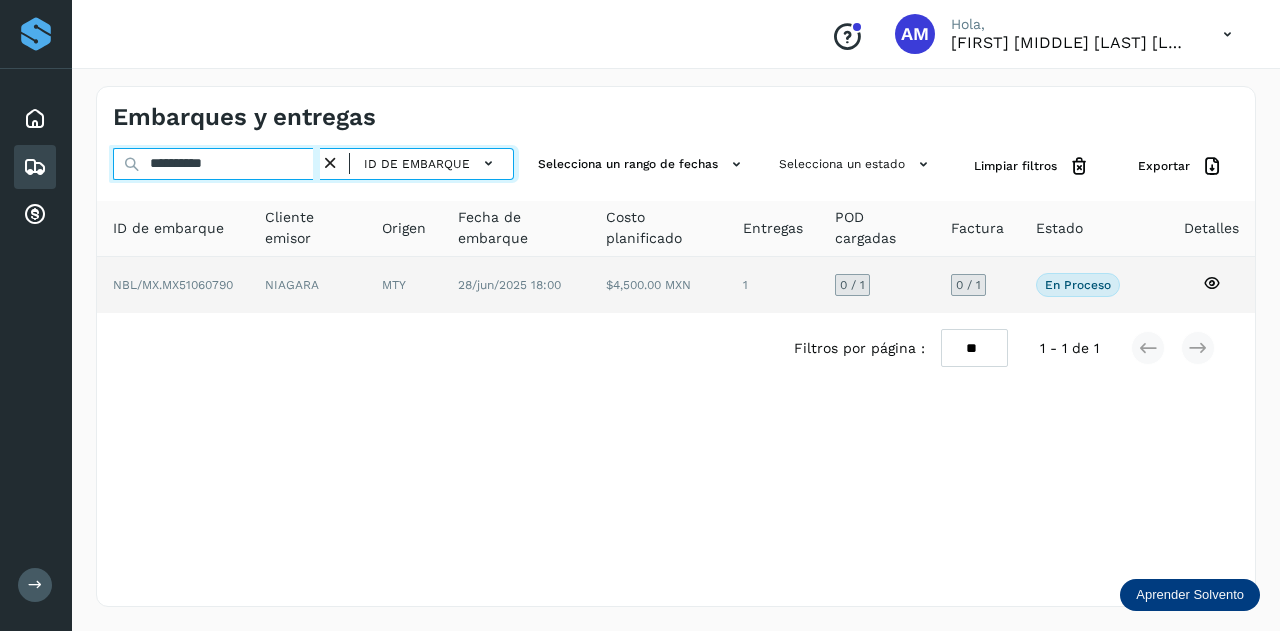 type on "**********" 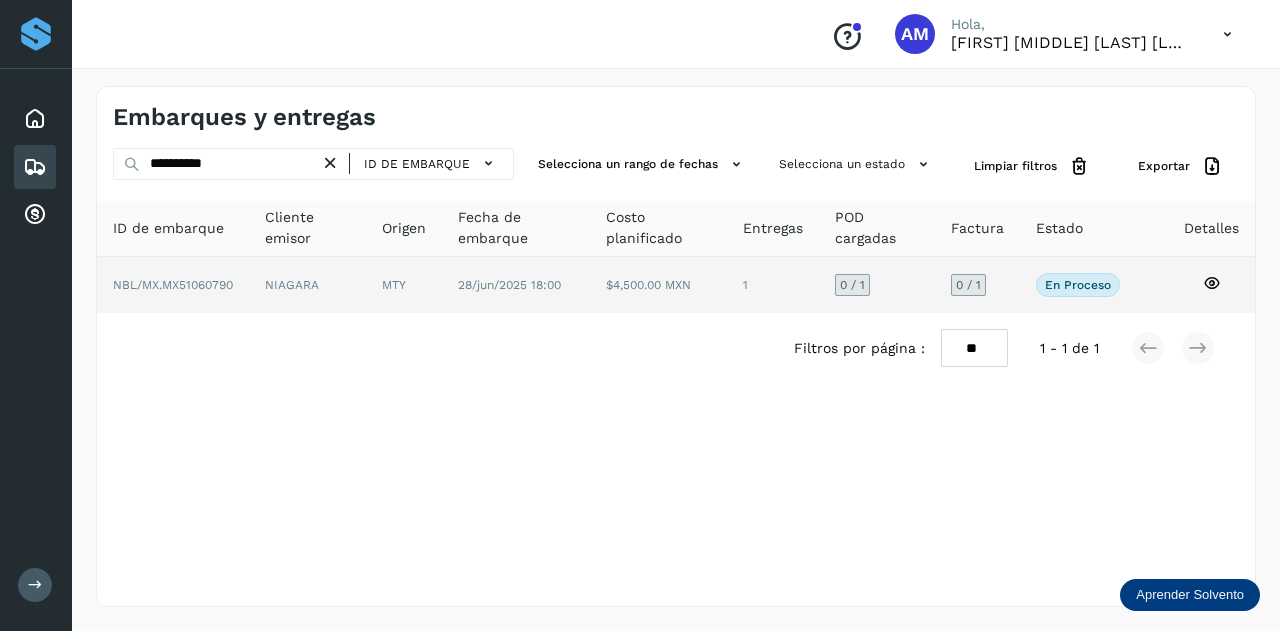 click on "NIAGARA" 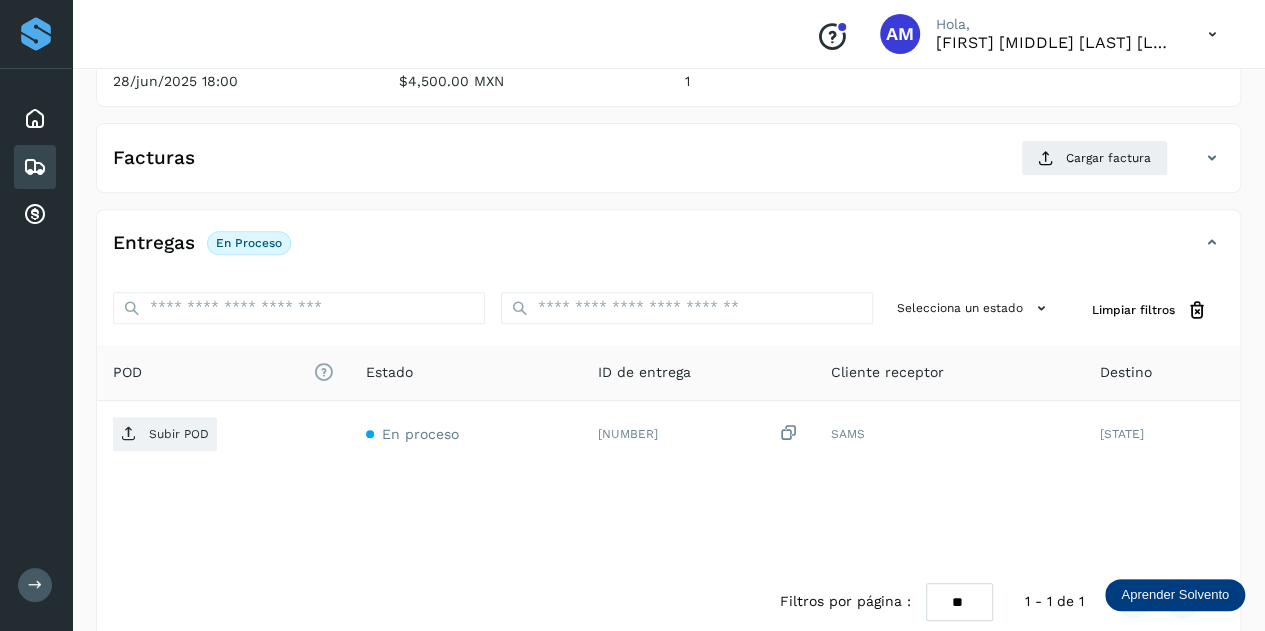 scroll, scrollTop: 0, scrollLeft: 0, axis: both 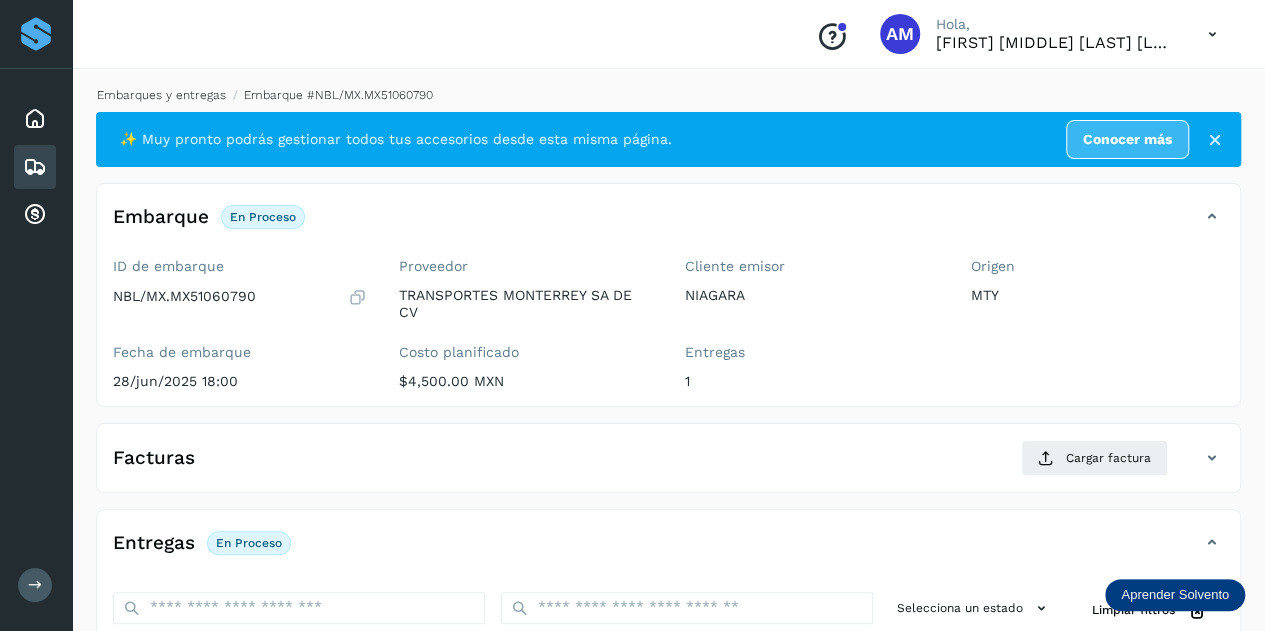 click on "Embarques y entregas" at bounding box center (161, 95) 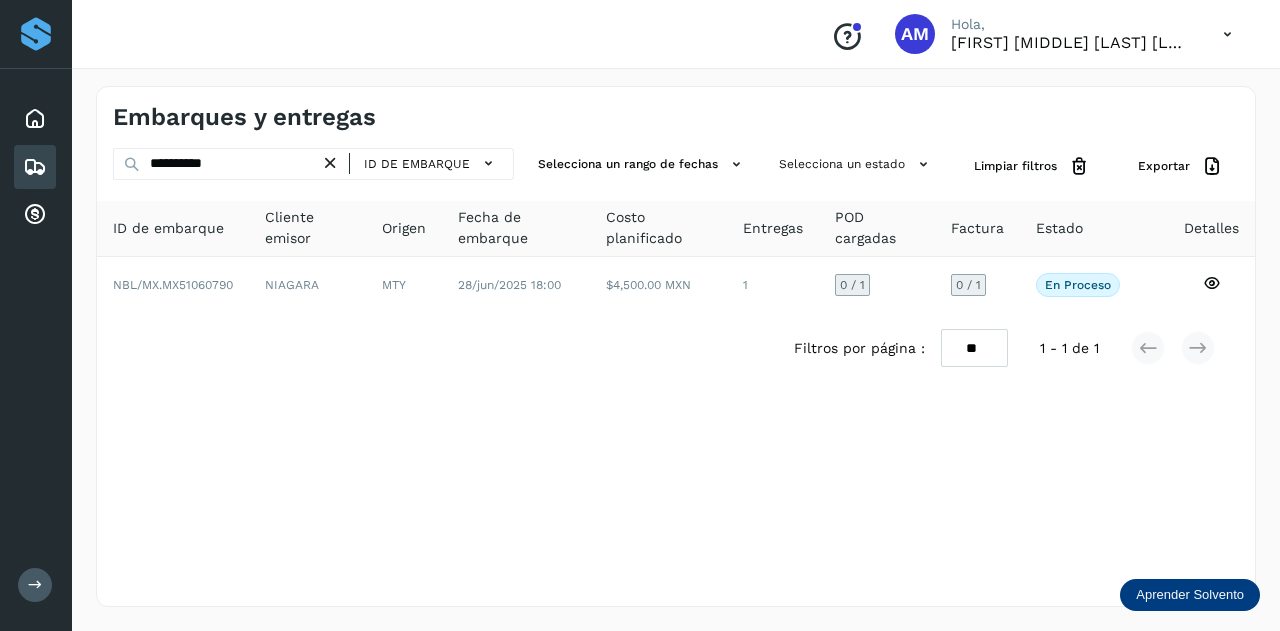drag, startPoint x: 337, startPoint y: 163, endPoint x: 282, endPoint y: 164, distance: 55.00909 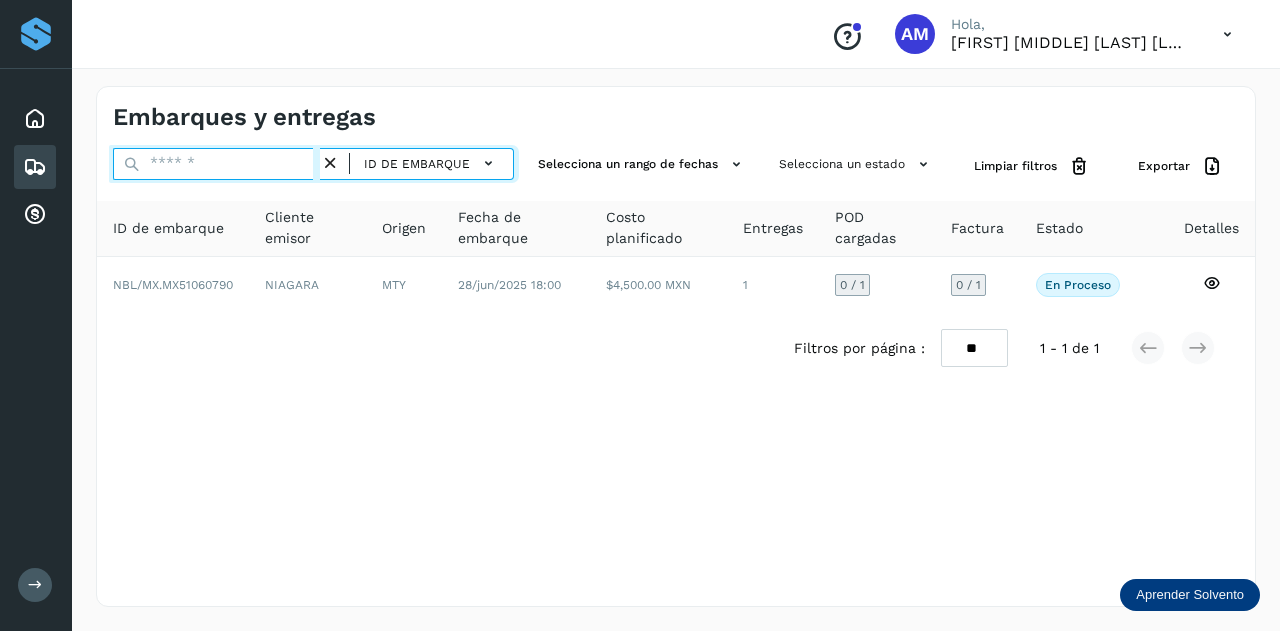 click at bounding box center [216, 164] 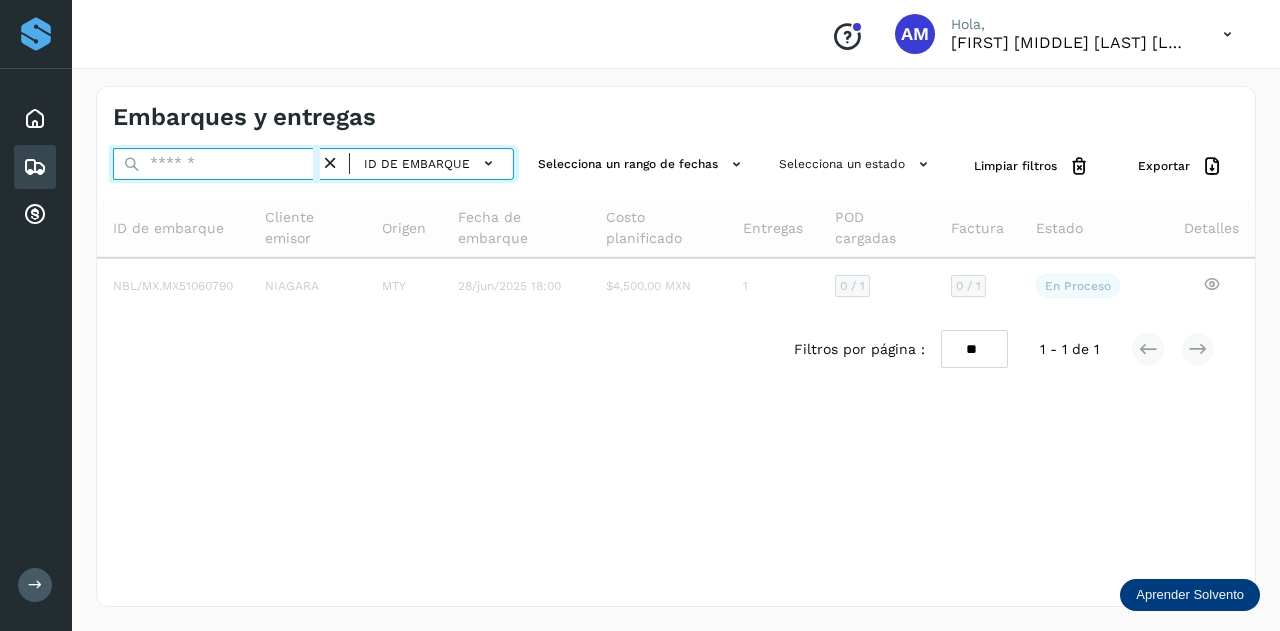 paste on "**********" 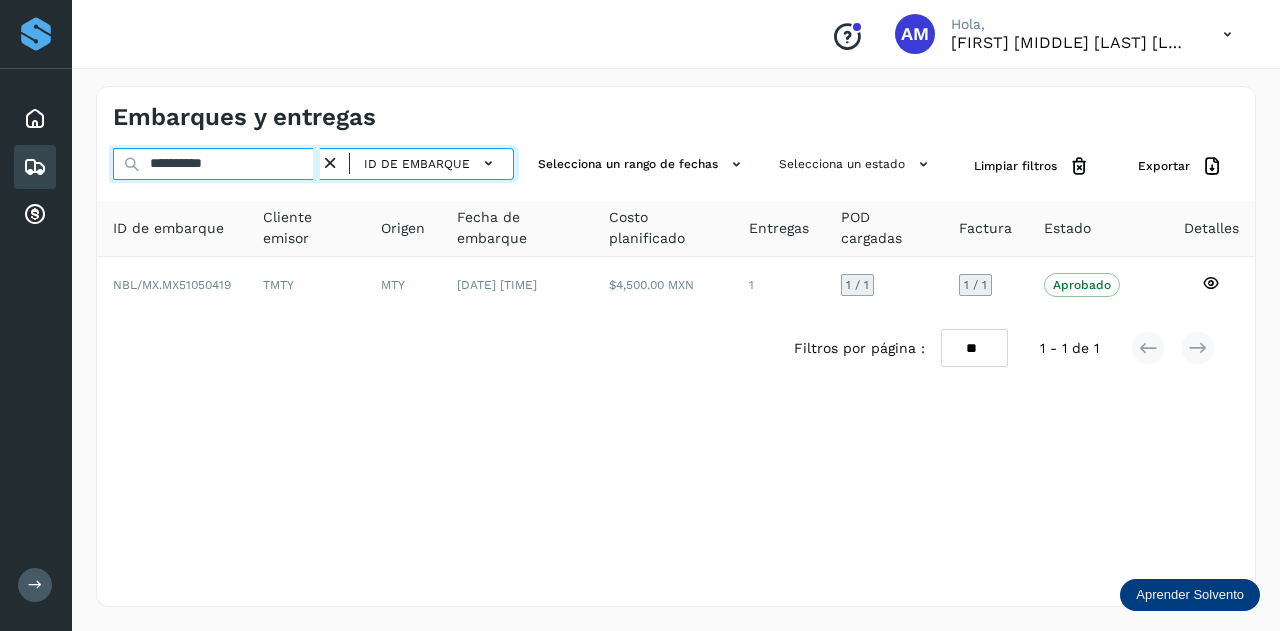type on "**********" 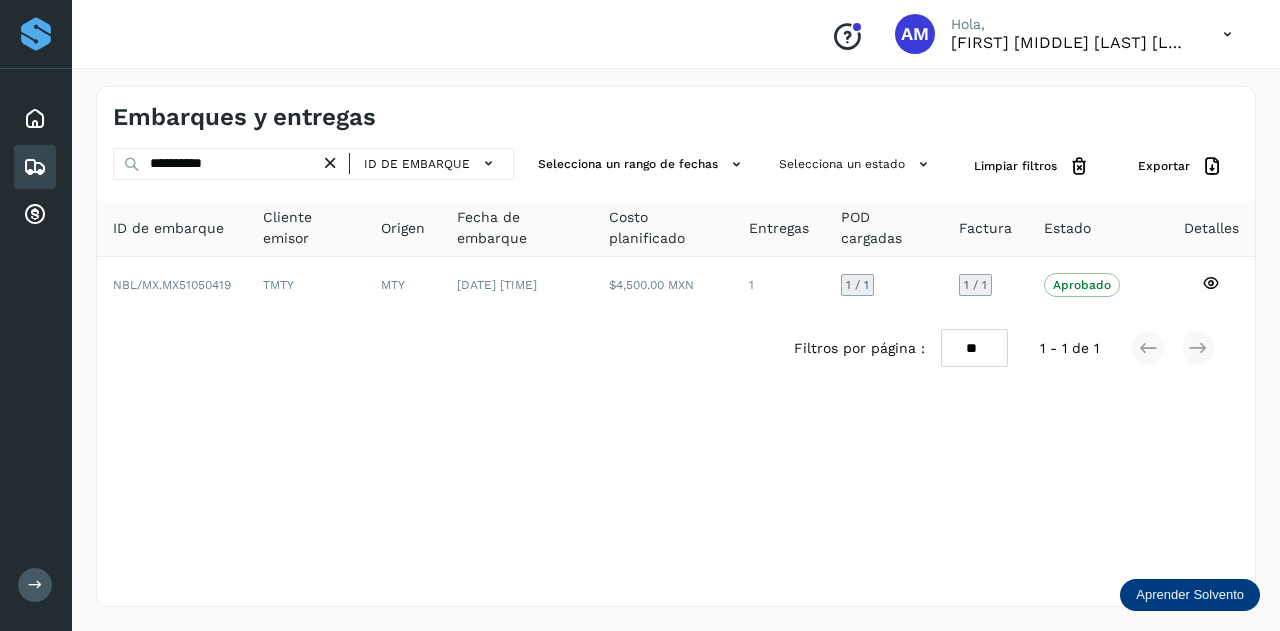 drag, startPoint x: 345, startPoint y: 166, endPoint x: 324, endPoint y: 166, distance: 21 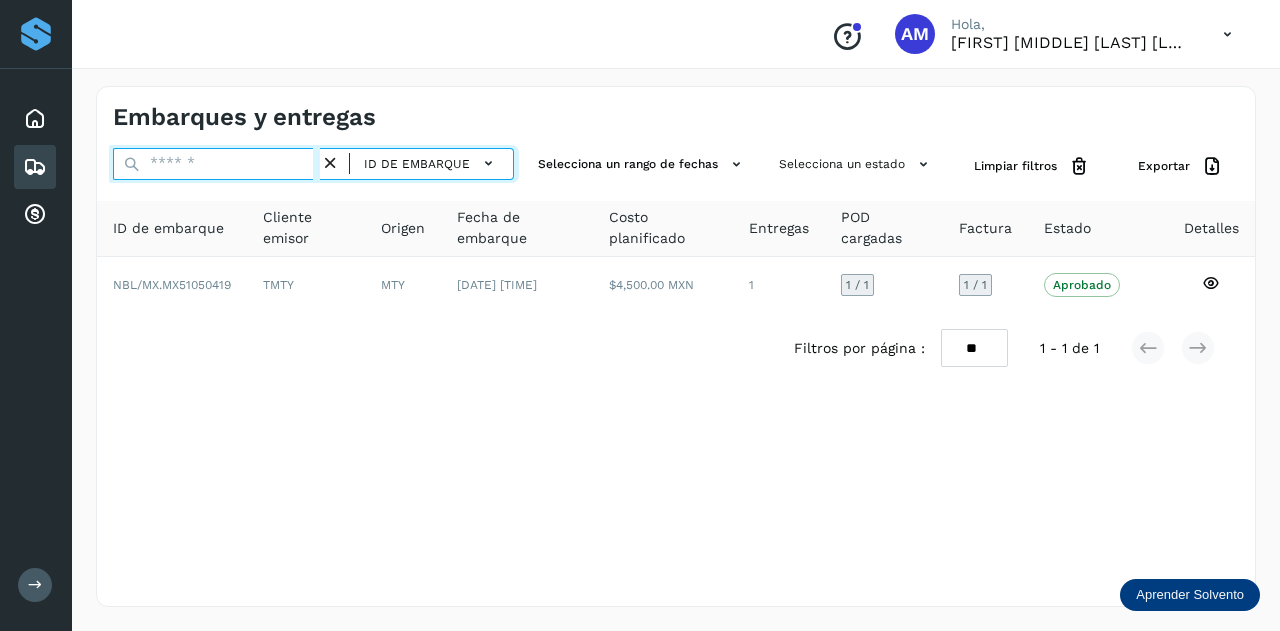 click at bounding box center (216, 164) 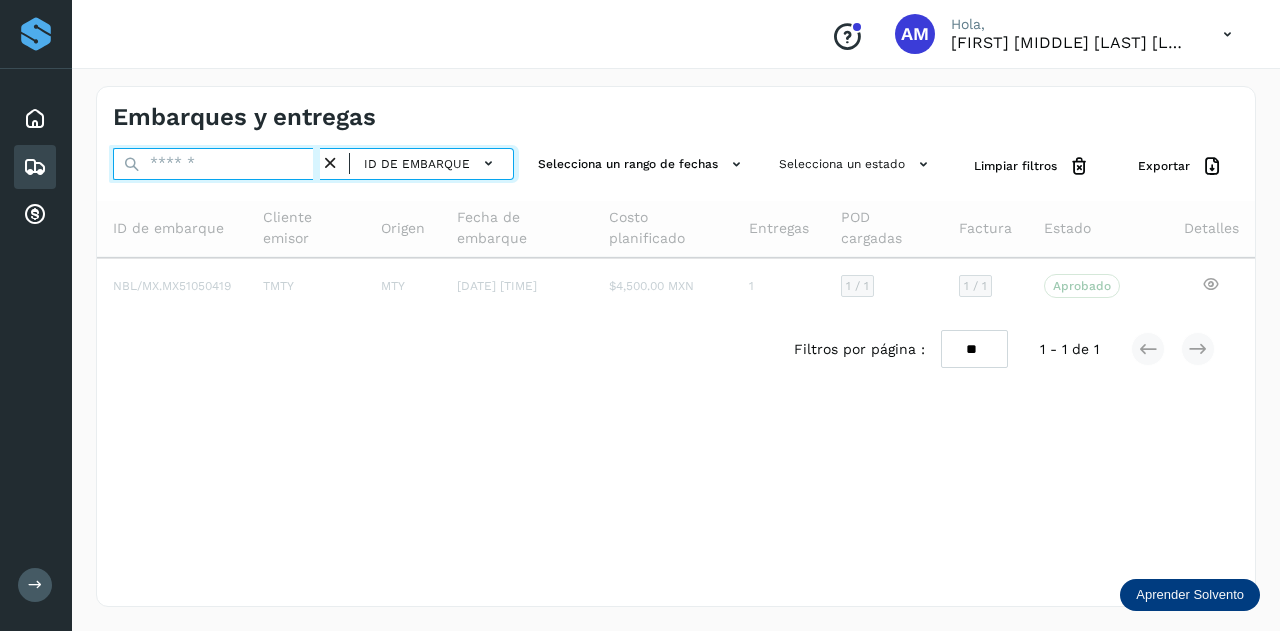 paste on "**********" 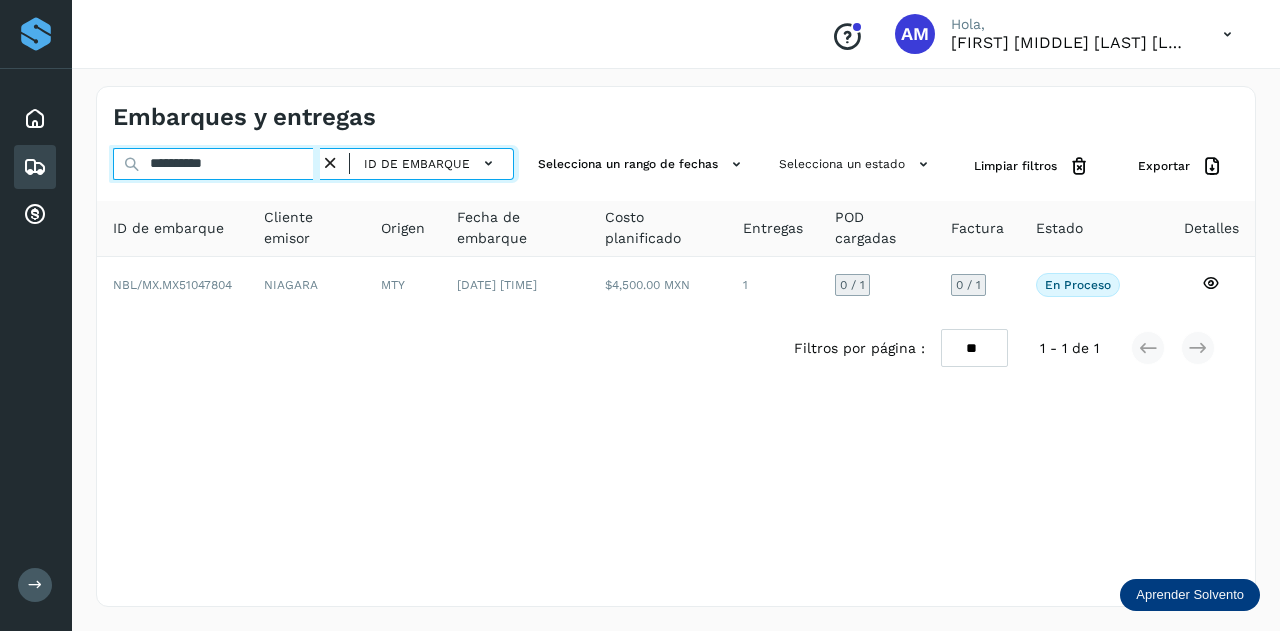 type on "**********" 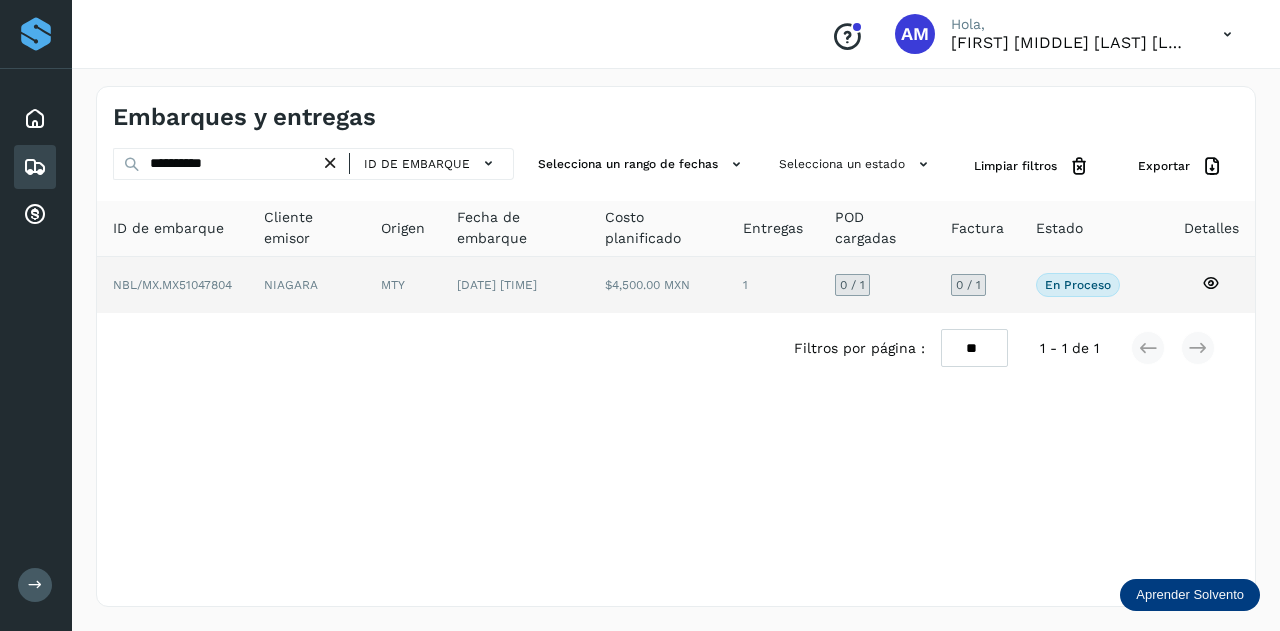 click on "NBL/MX.MX51047804" 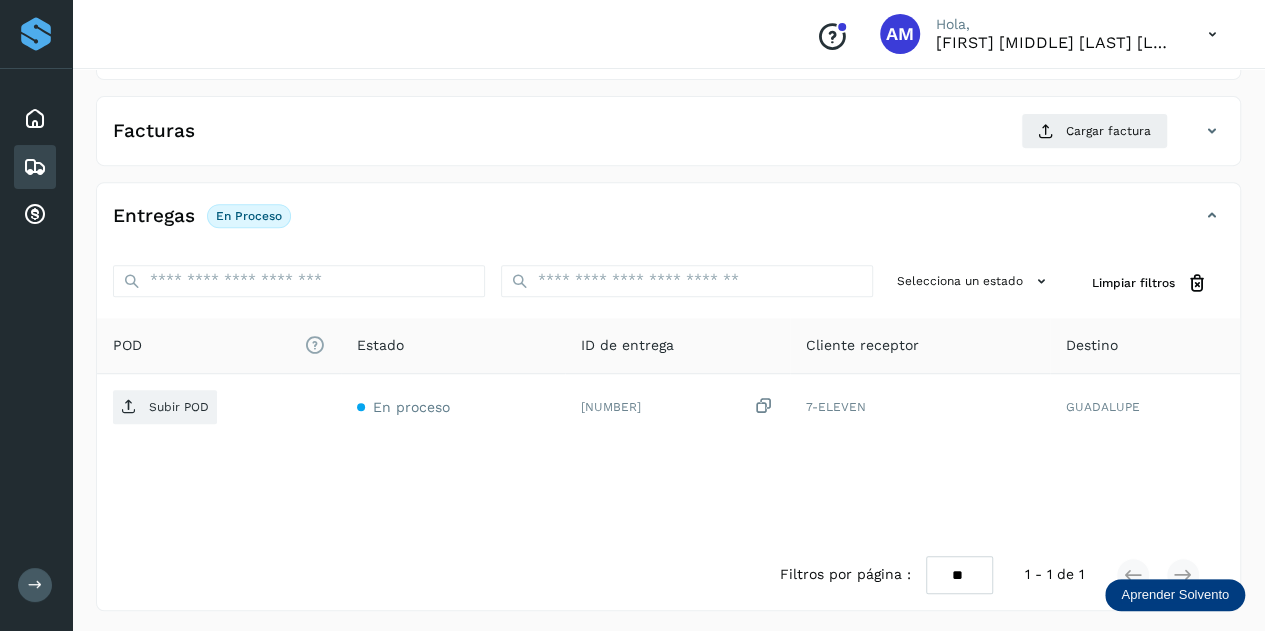 scroll, scrollTop: 0, scrollLeft: 0, axis: both 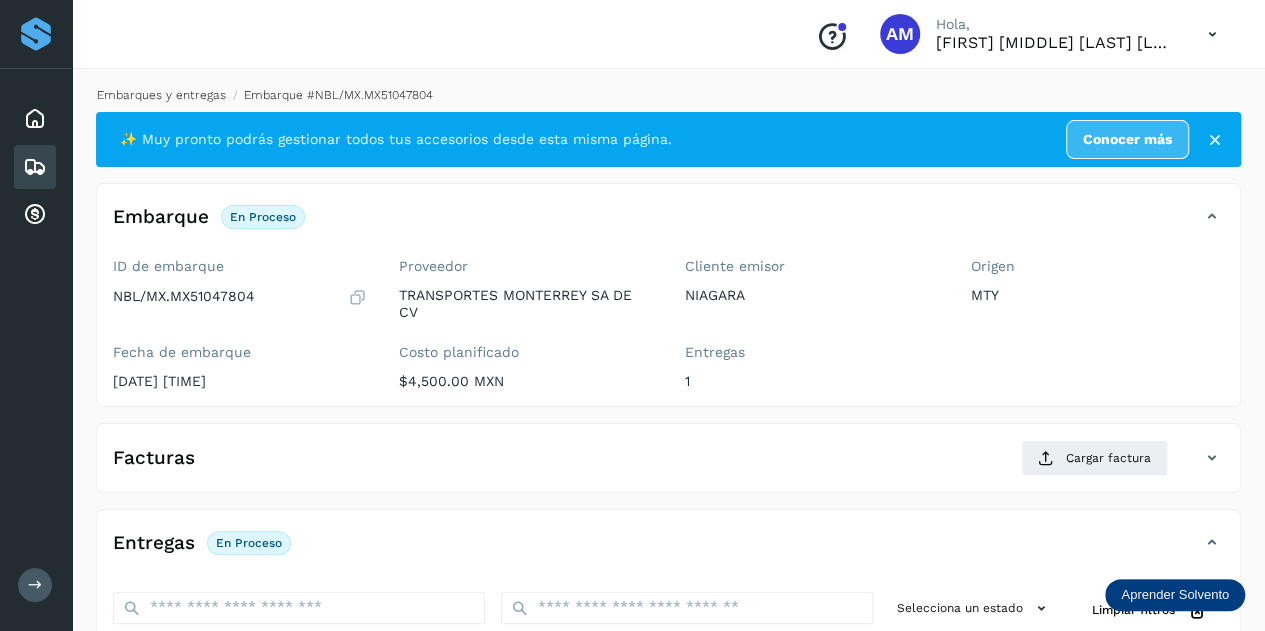click on "Embarques y entregas" at bounding box center (161, 95) 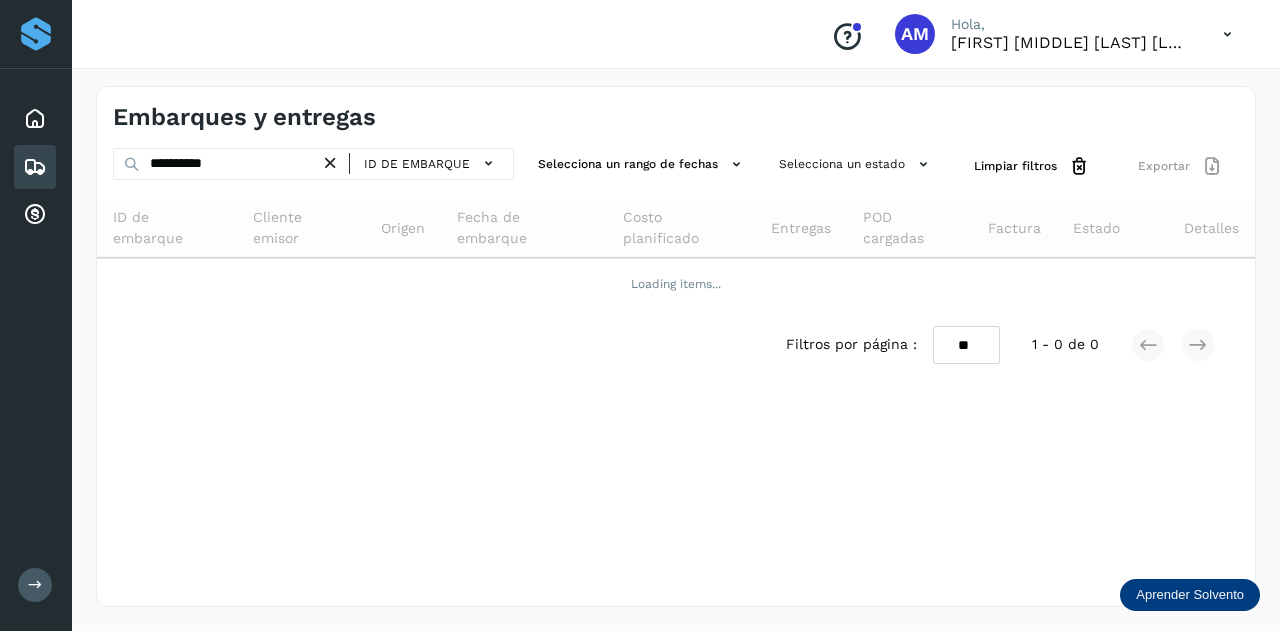 click at bounding box center [330, 163] 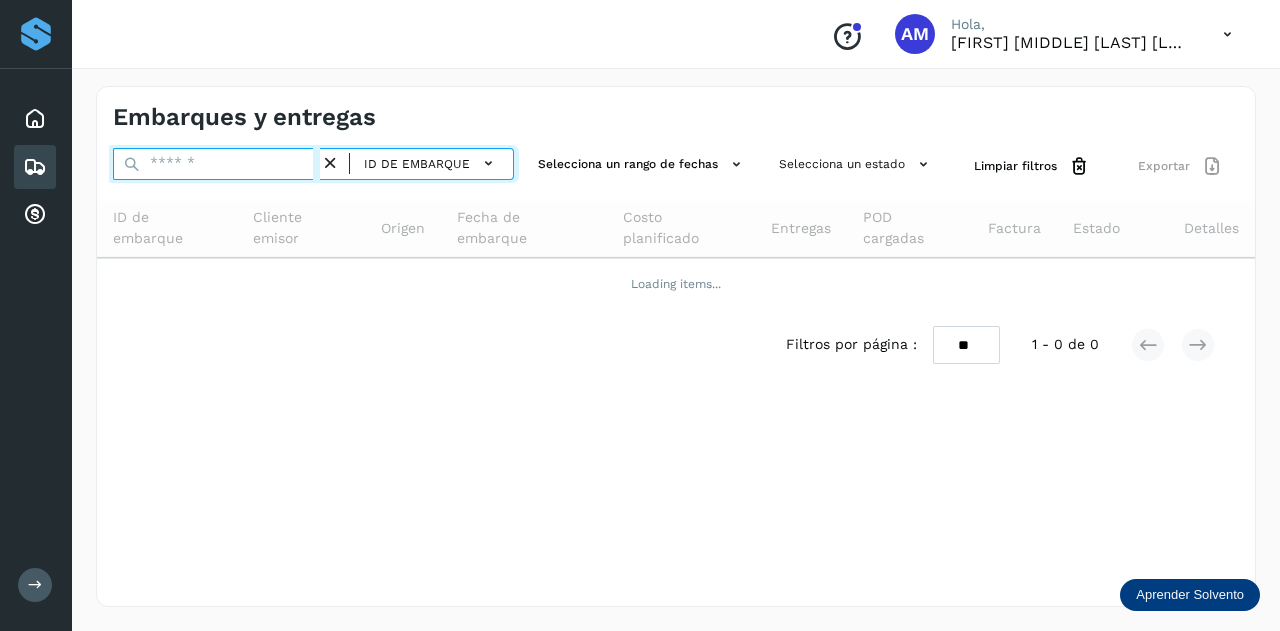 click at bounding box center (216, 164) 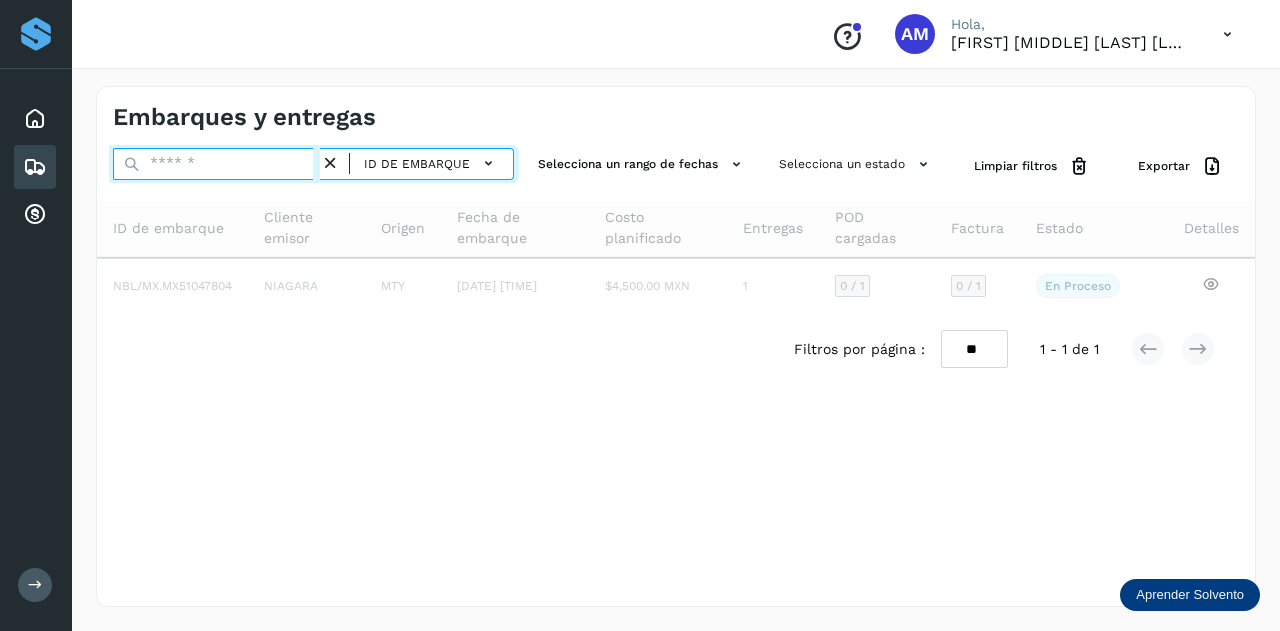 paste on "**********" 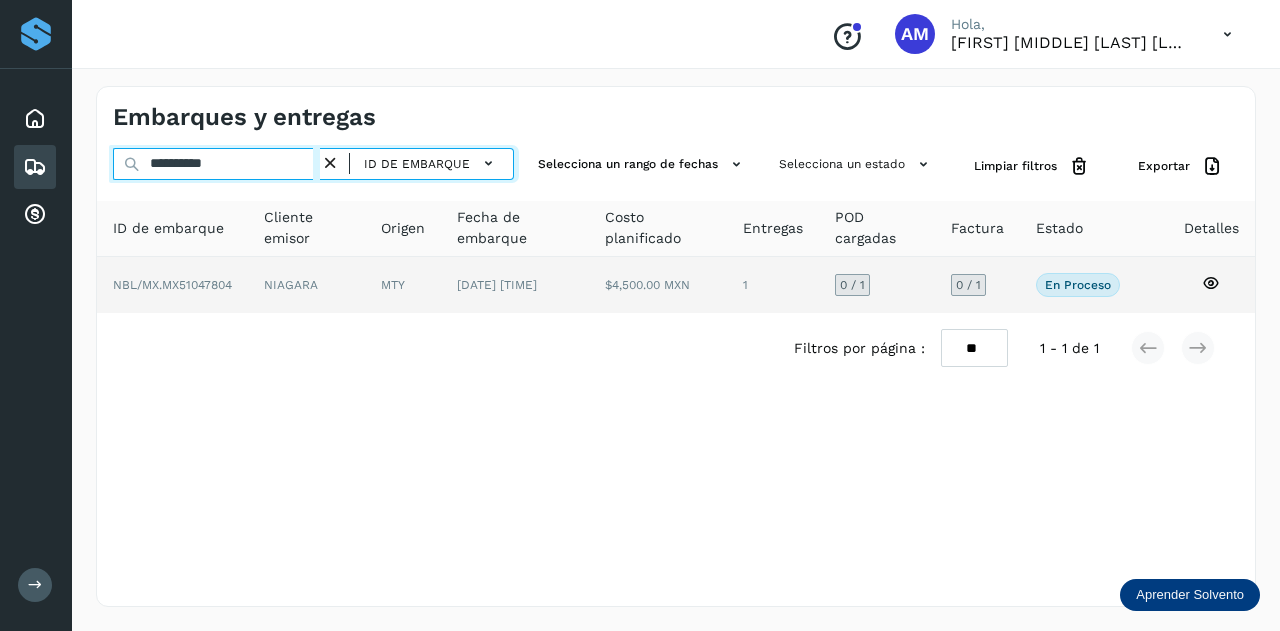 type on "**********" 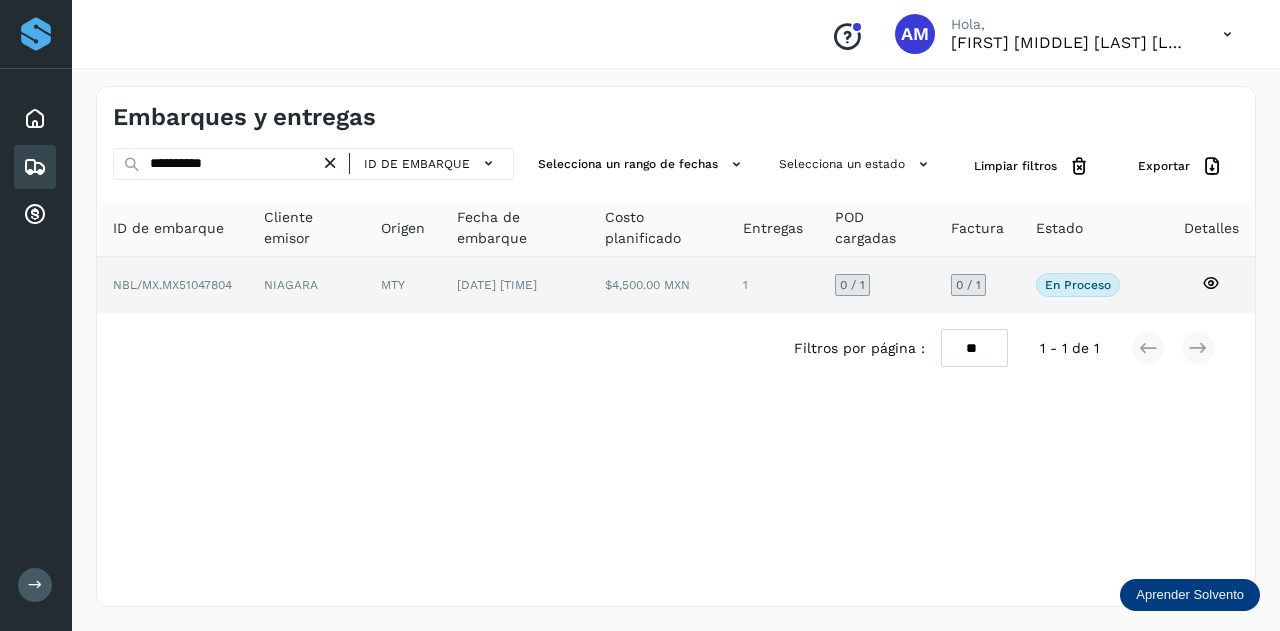 click on "NIAGARA" 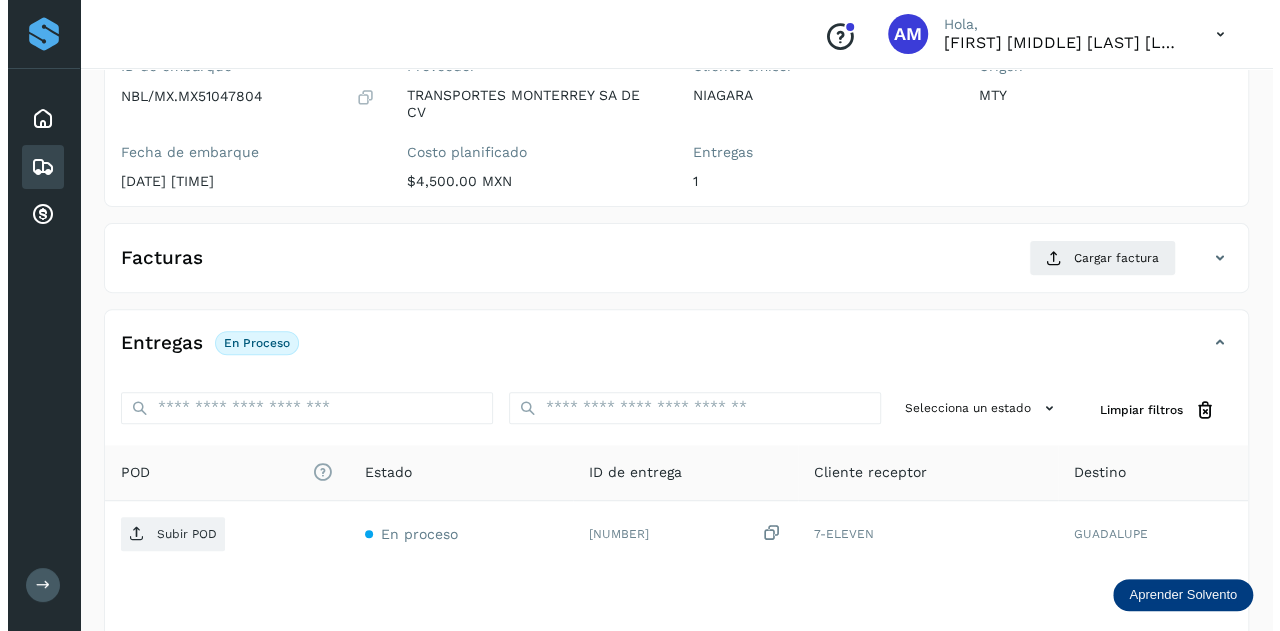 scroll, scrollTop: 327, scrollLeft: 0, axis: vertical 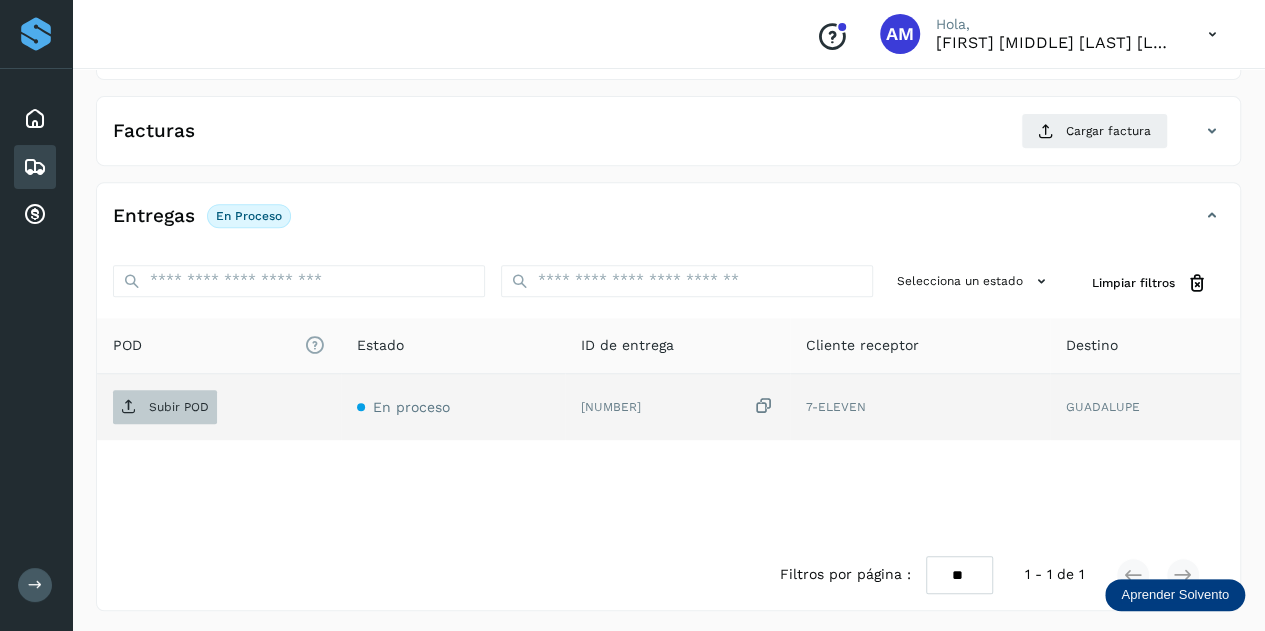 click on "Subir POD" at bounding box center [179, 407] 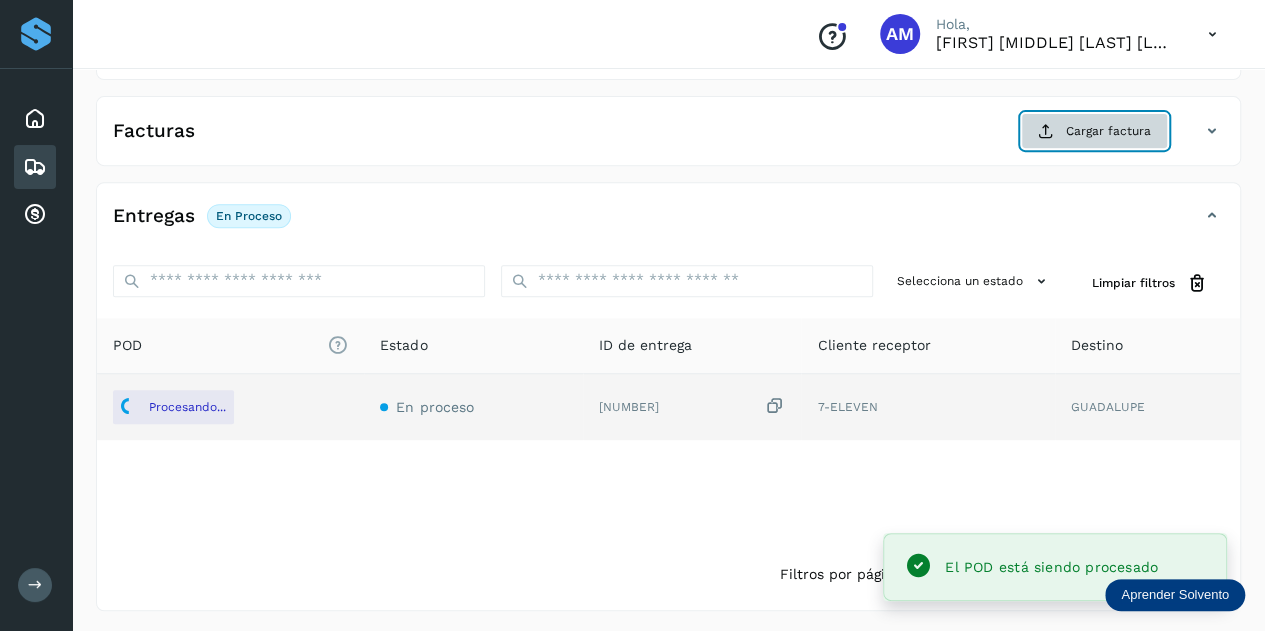 click on "Cargar factura" at bounding box center (1094, 131) 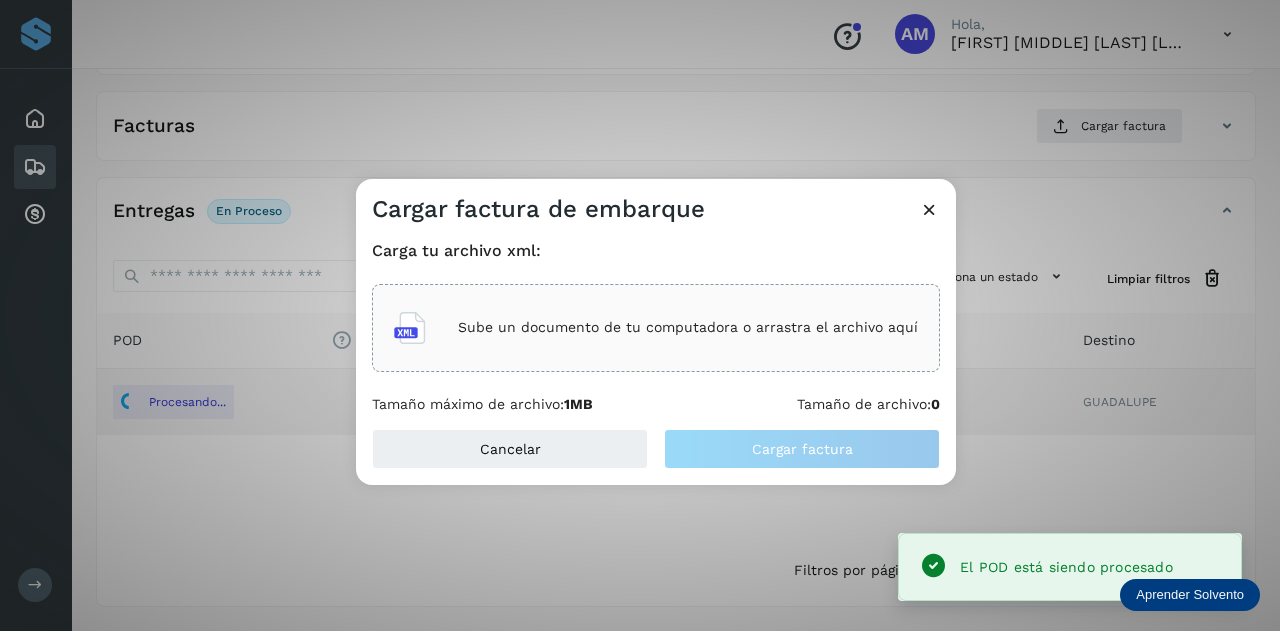 click on "Sube un documento de tu computadora o arrastra el archivo aquí" 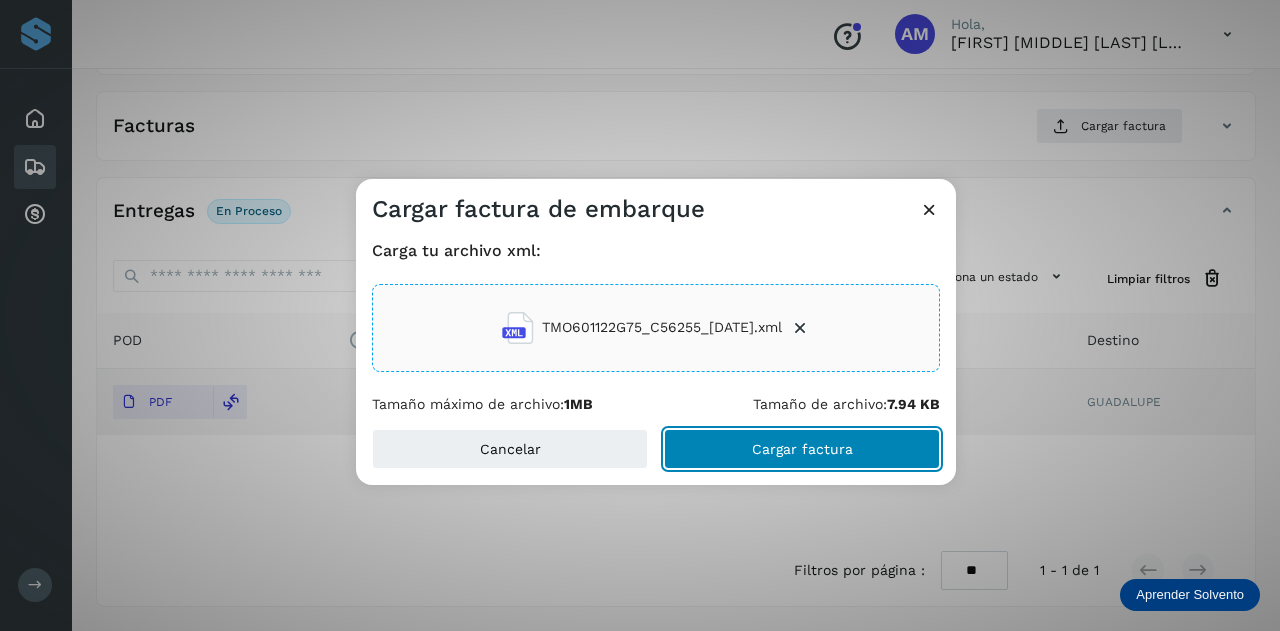 click on "Cargar factura" 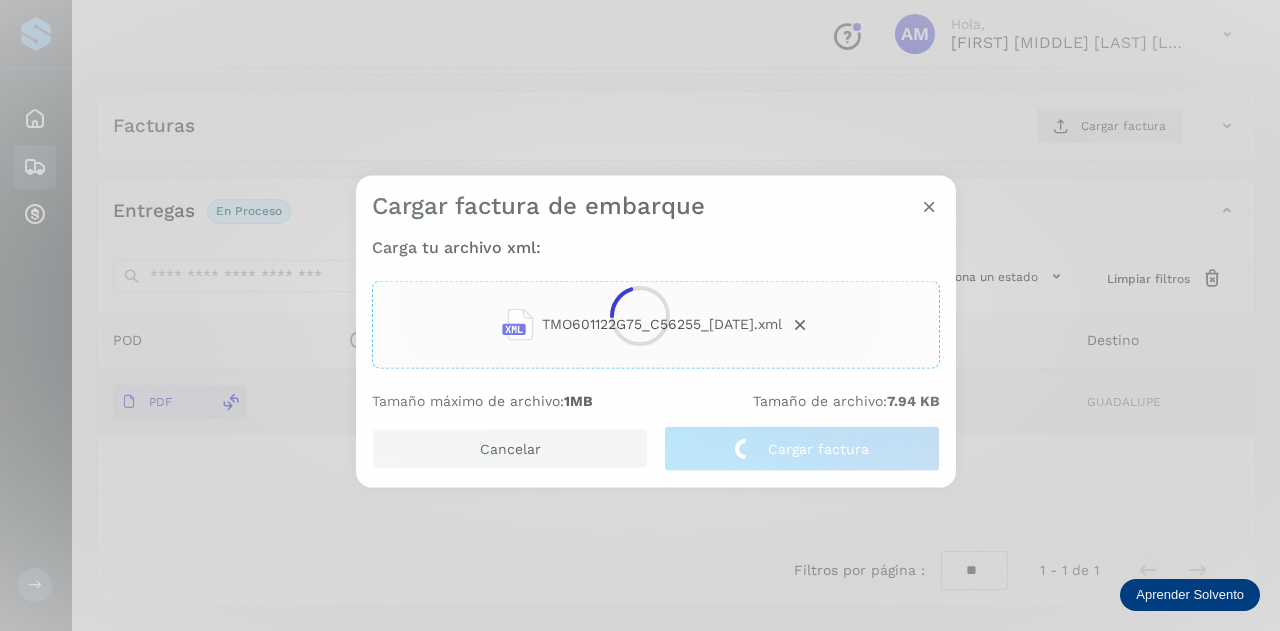 scroll, scrollTop: 326, scrollLeft: 0, axis: vertical 